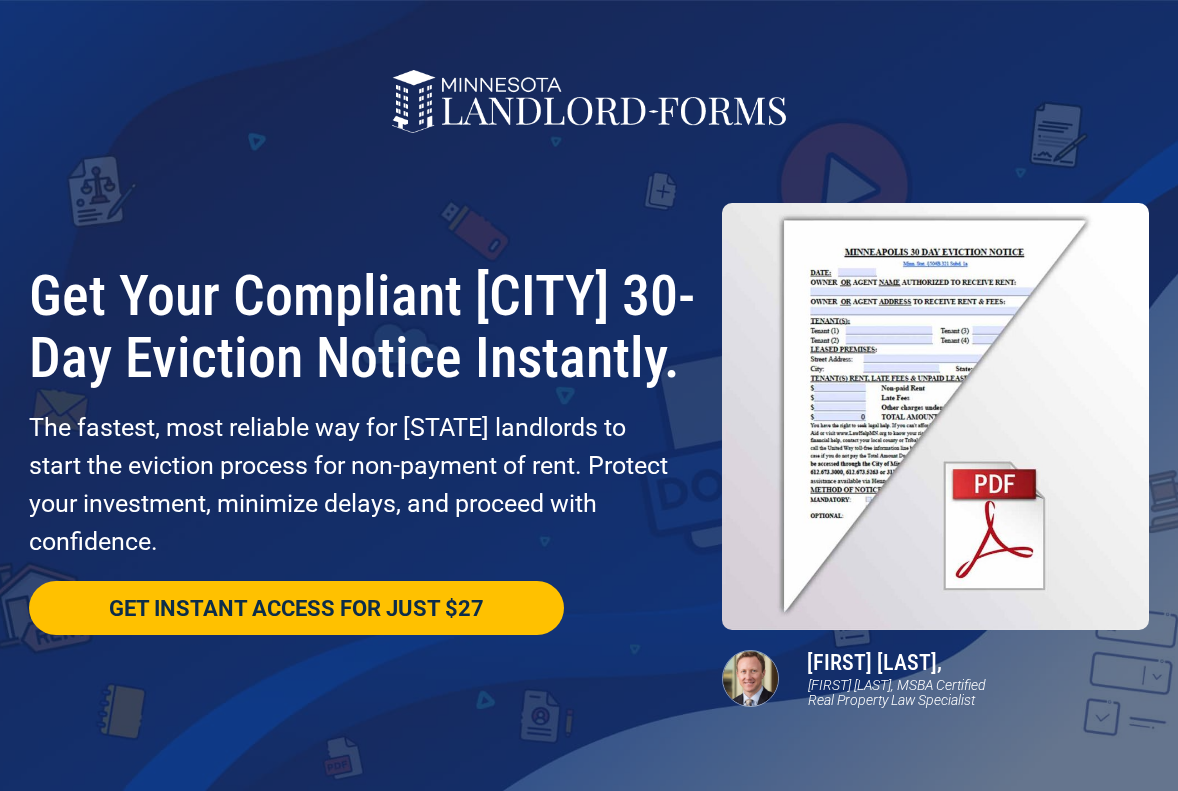 scroll, scrollTop: 0, scrollLeft: 0, axis: both 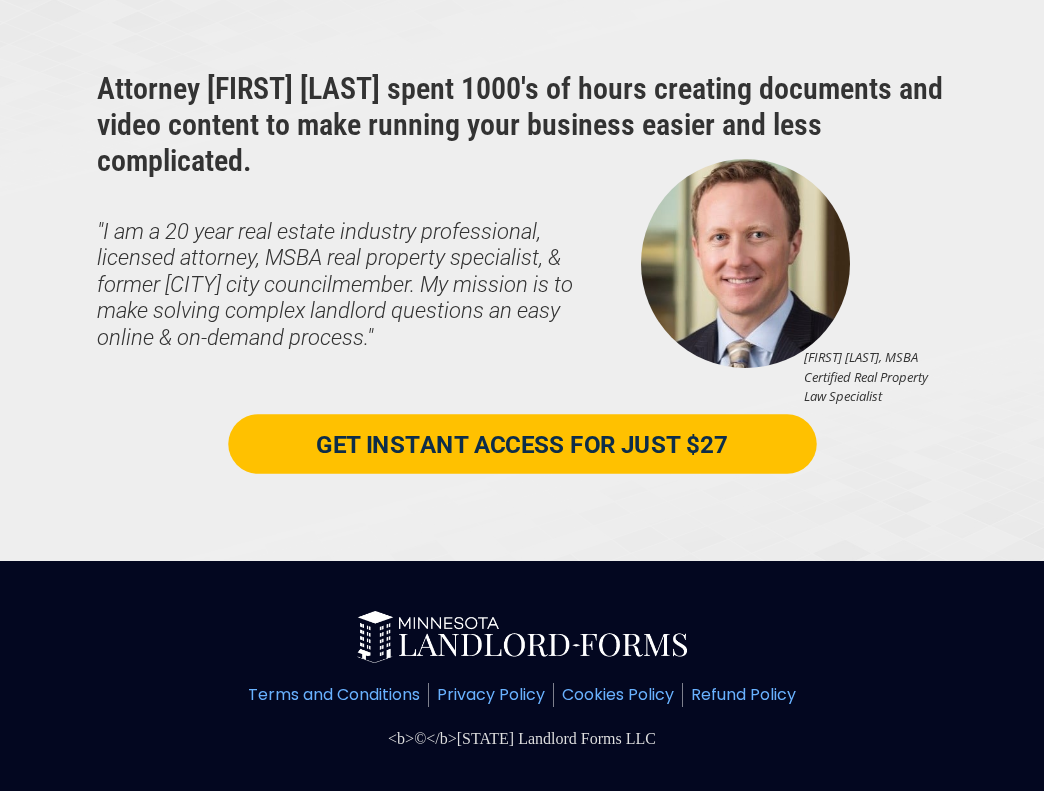 click on "GET INSTANT ACCESS FOR JUST $27" at bounding box center [522, 445] 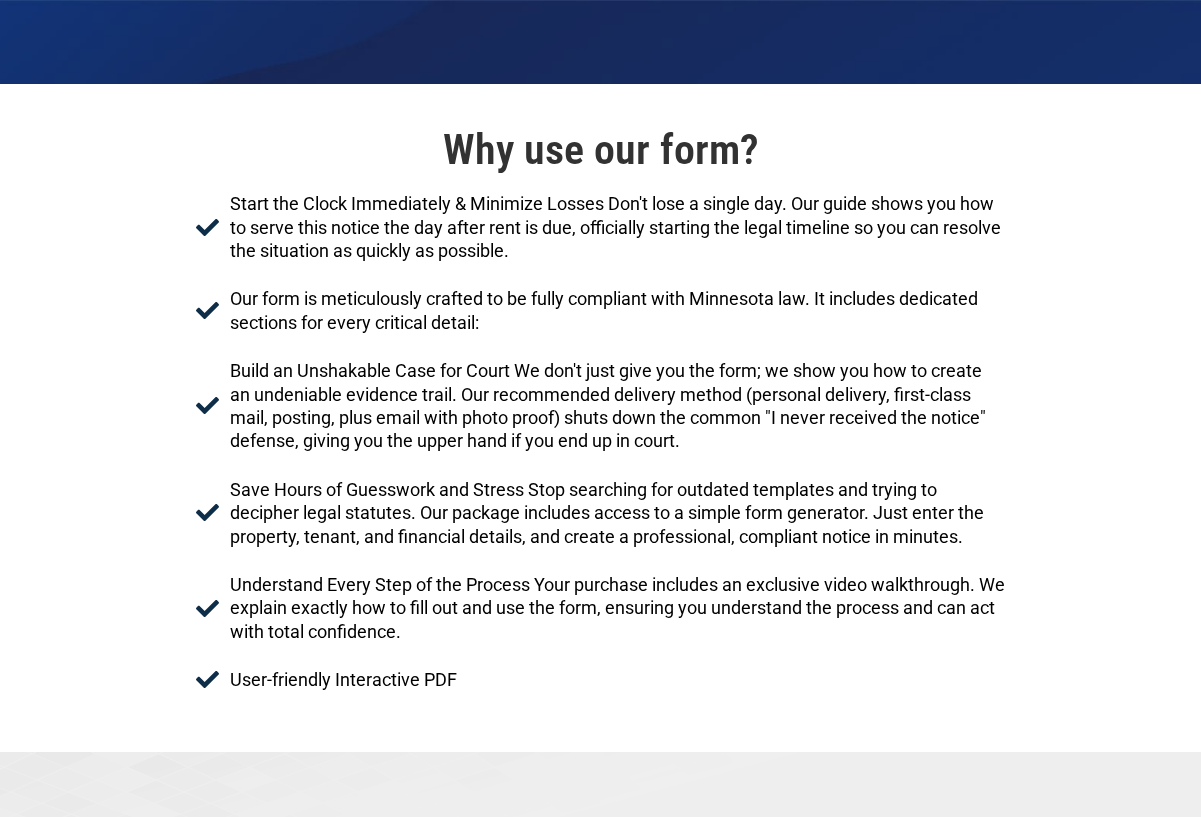 scroll, scrollTop: 673, scrollLeft: 0, axis: vertical 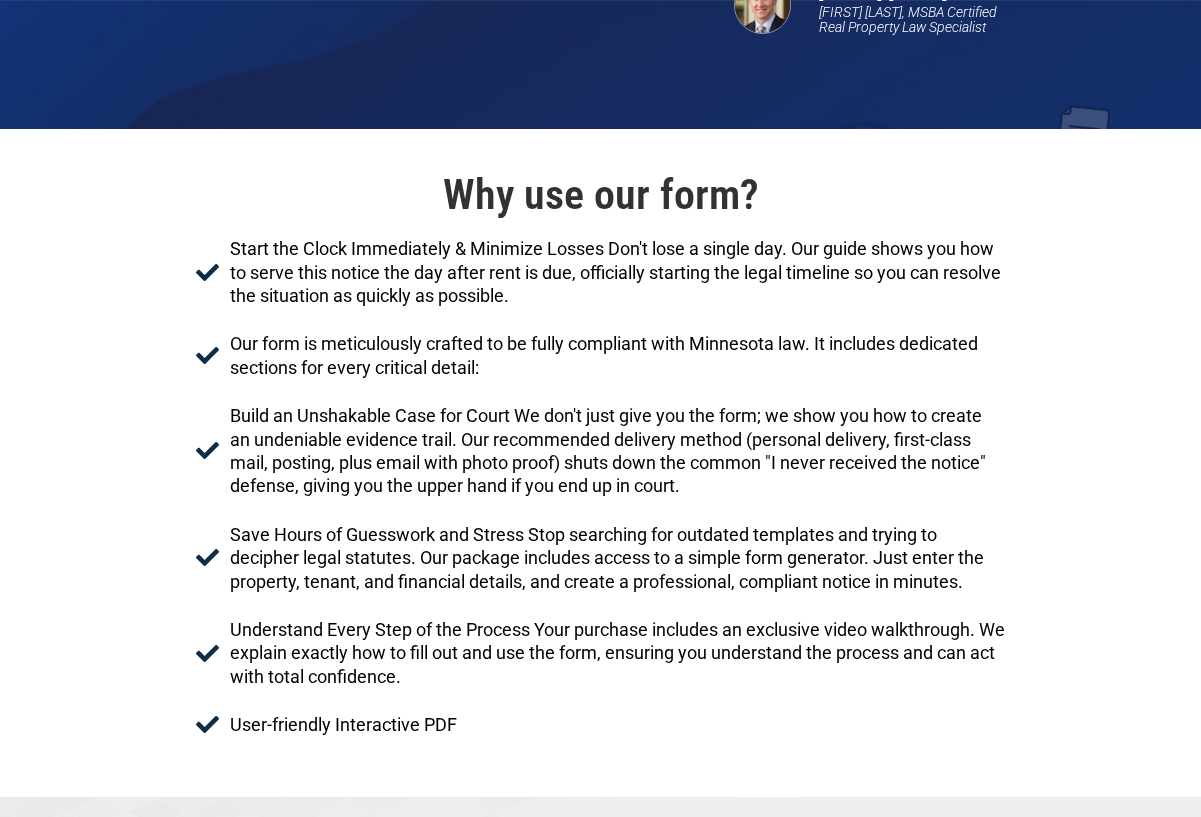 click on "Our form is meticulously crafted to be fully compliant with Minnesota law. It includes dedicated sections for every critical detail:" at bounding box center (615, 355) 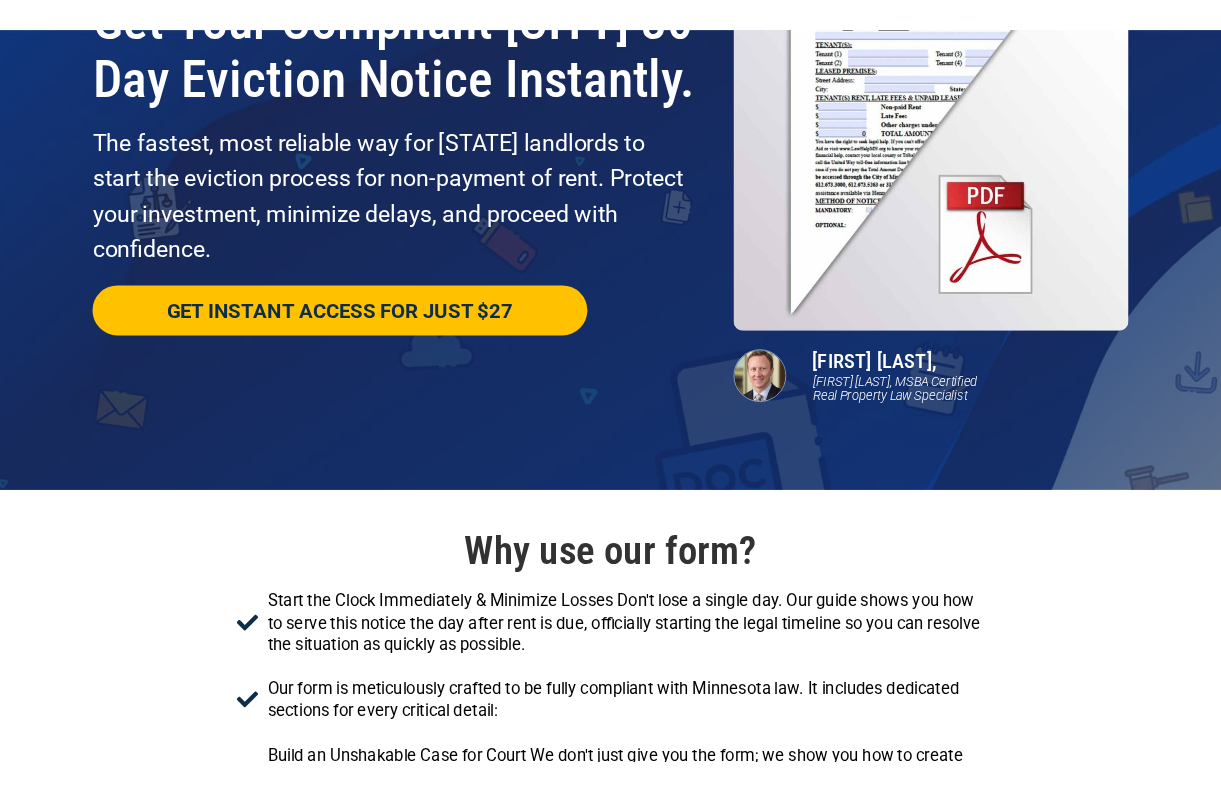 scroll, scrollTop: 0, scrollLeft: 0, axis: both 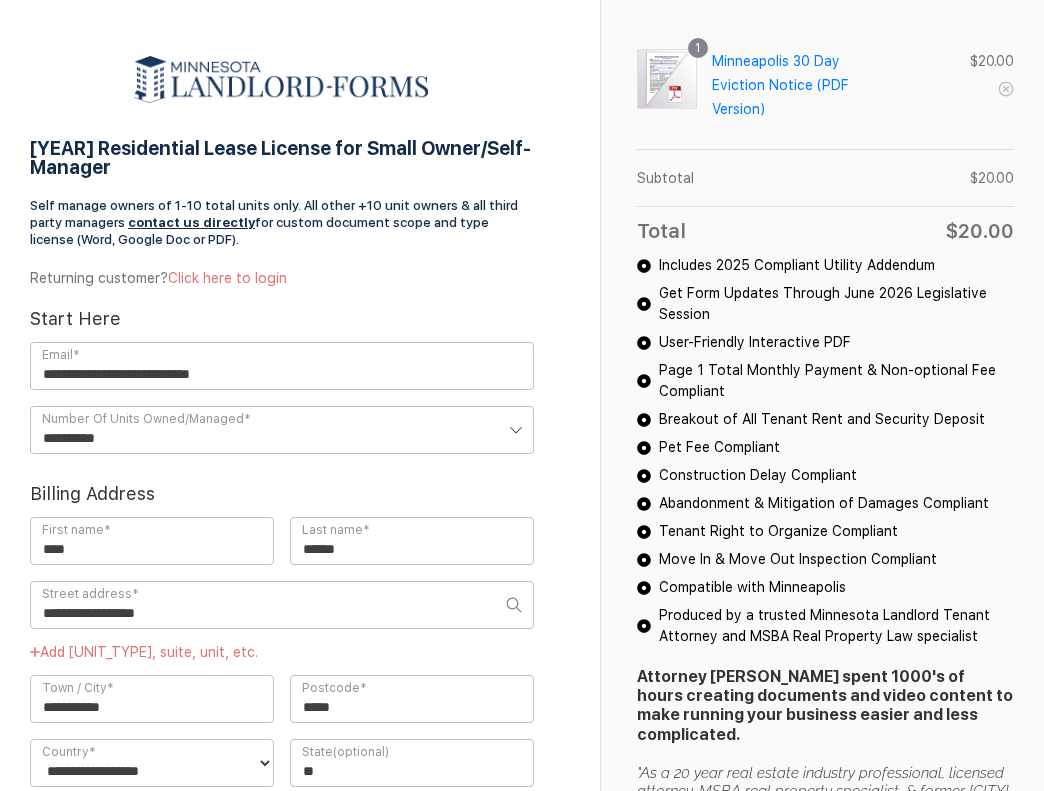 select on "**********" 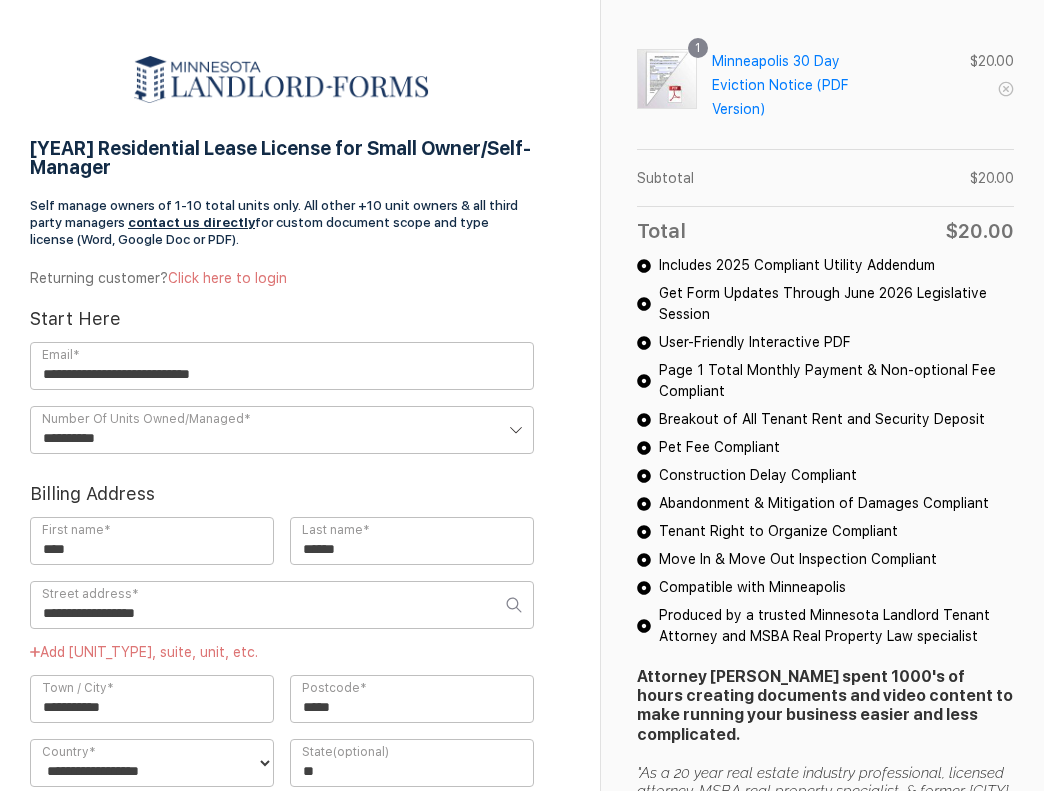 scroll, scrollTop: 0, scrollLeft: 0, axis: both 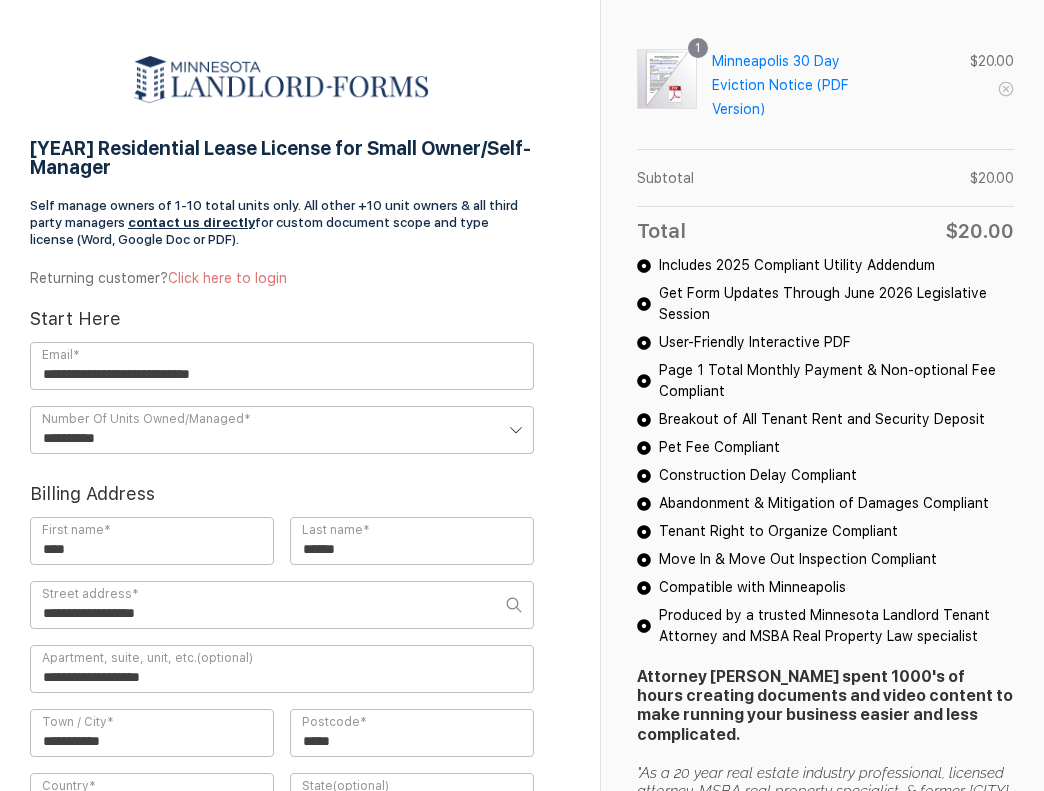 select on "**" 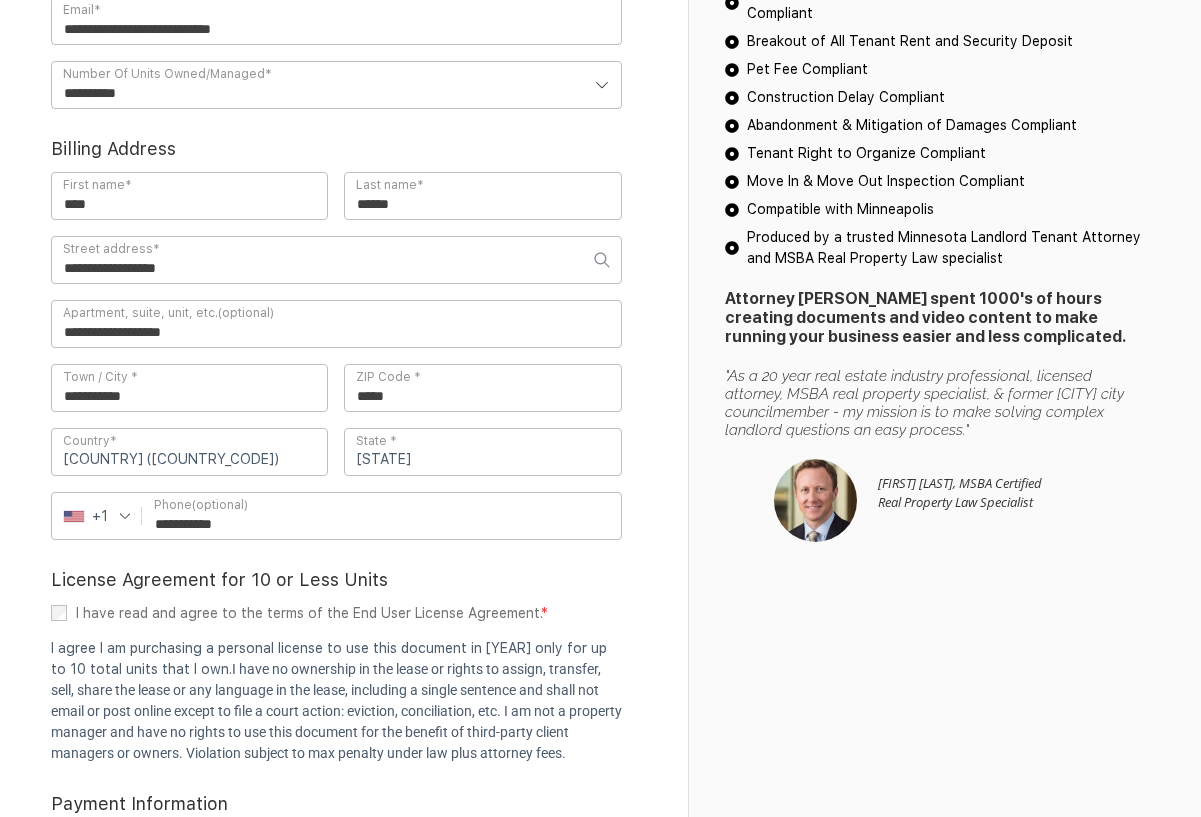 scroll, scrollTop: 500, scrollLeft: 0, axis: vertical 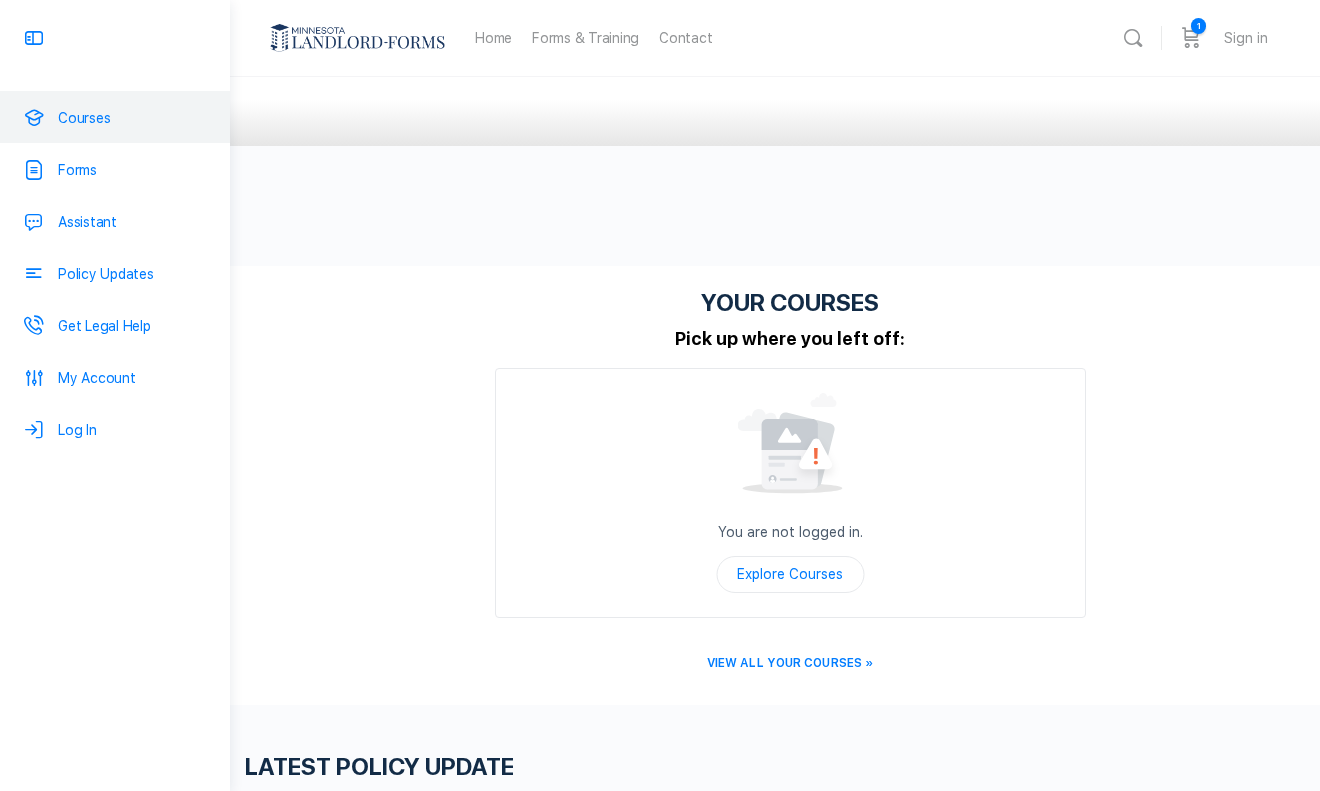 click on "Courses" at bounding box center [84, 118] 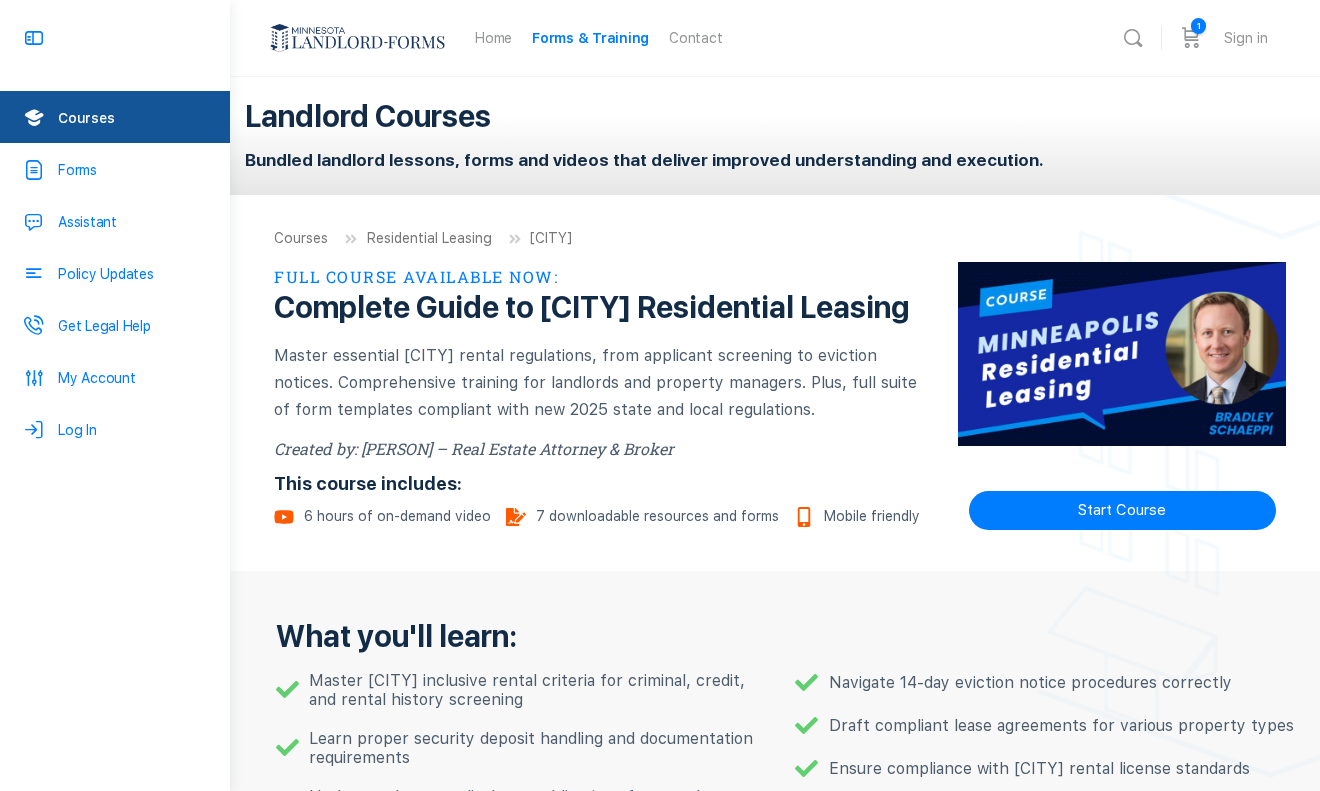 scroll, scrollTop: 0, scrollLeft: 0, axis: both 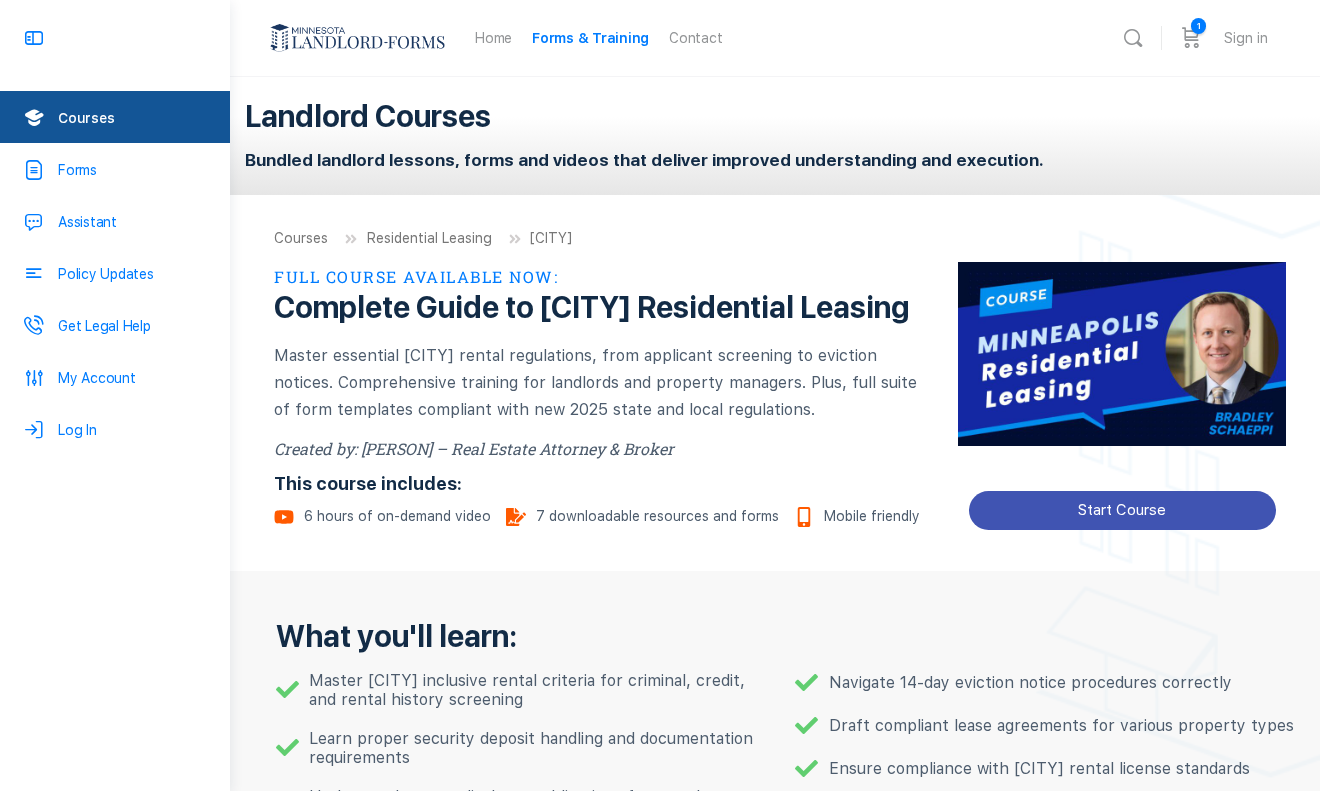 click on "Start Course" at bounding box center [1122, 510] 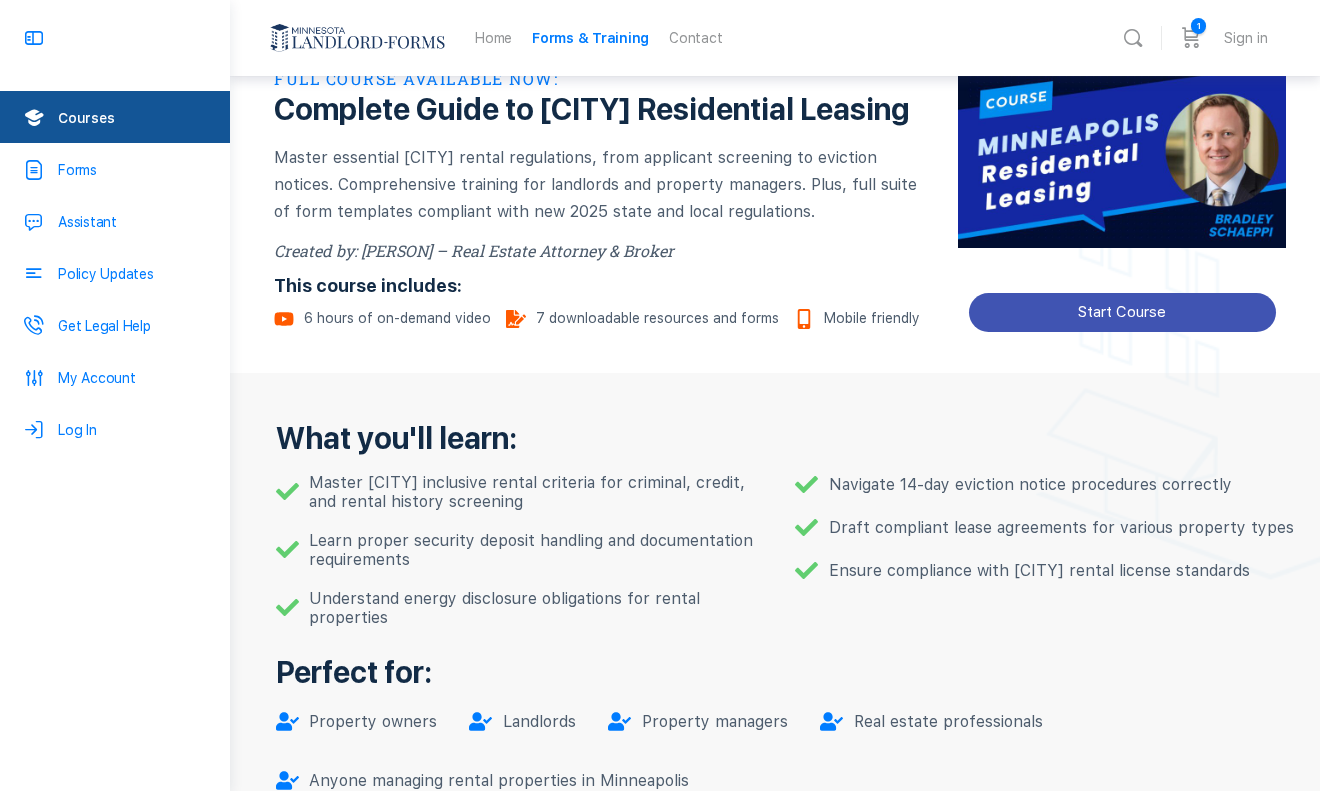 scroll, scrollTop: 200, scrollLeft: 0, axis: vertical 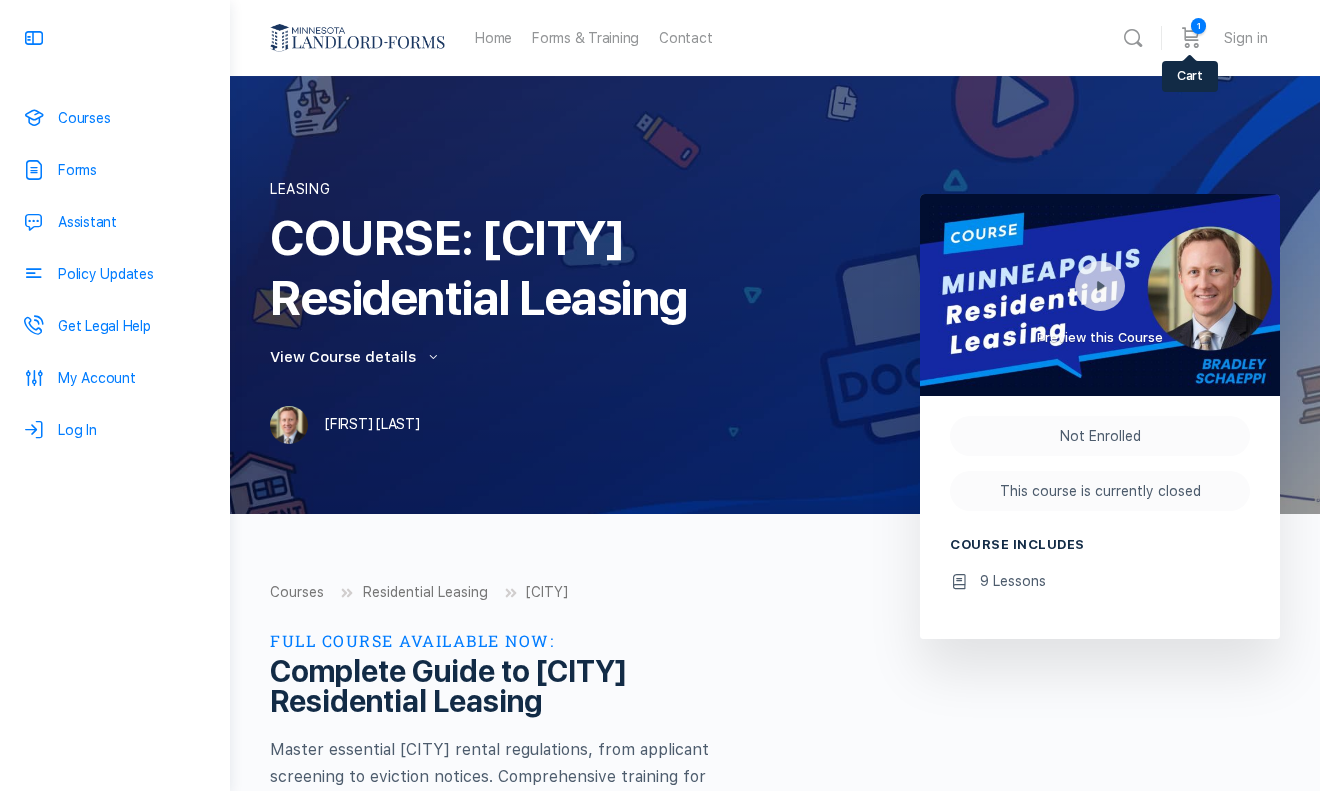 type on "**********" 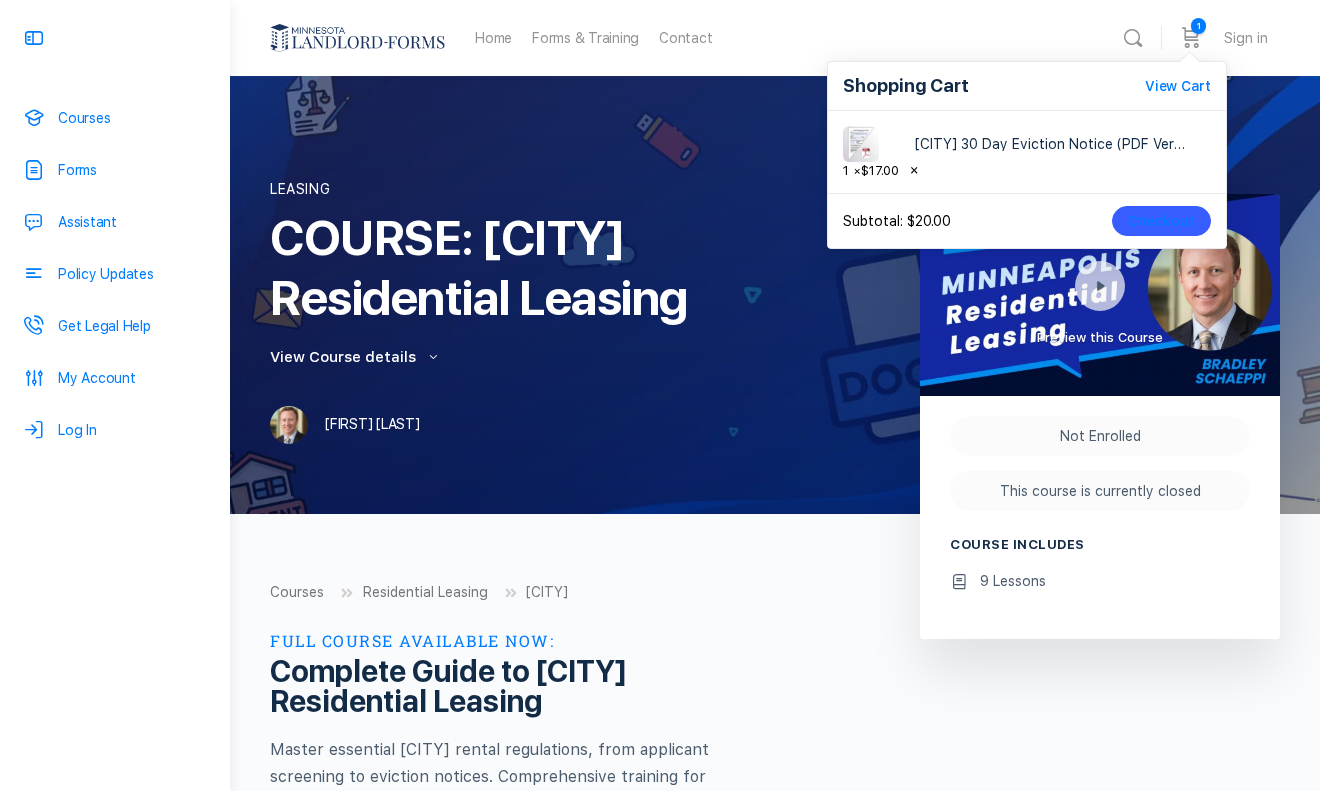 click on "Courses
Residential Leasing
Minneapolis
Full Course Available Now:
Complete Guide to Minneapolis Residential Leasing
Master essential Minneapolis rental regulations, from applicant screening to eviction notices. Comprehensive training for landlords and property managers. Plus, full suite of form templates compliant with new 2025 state and local regulations.
Created by:  Bradley M. Schaeppi – Real Estate Attorney & Broker
This course includes:
6 hours of on-demand video" at bounding box center (585, 1549) 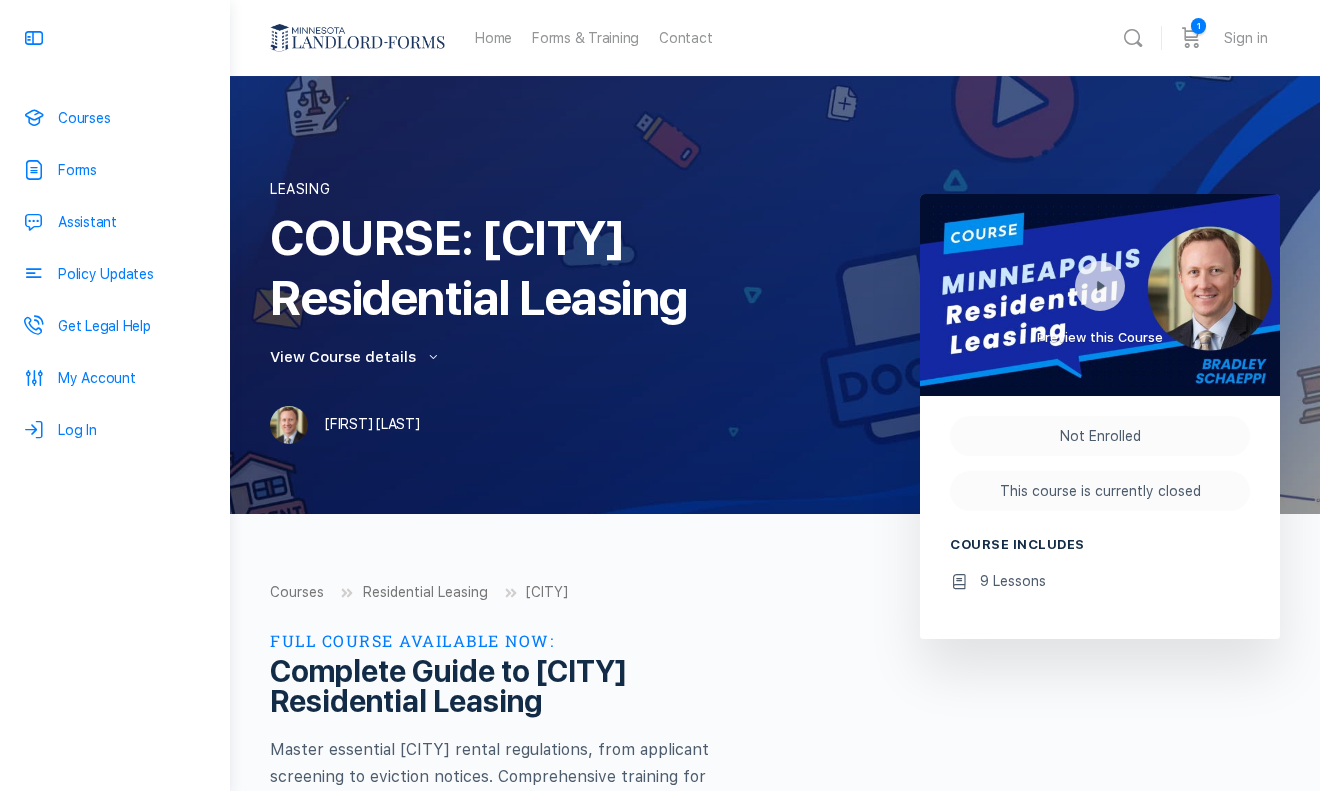 click on "This course is currently closed" at bounding box center (1100, 491) 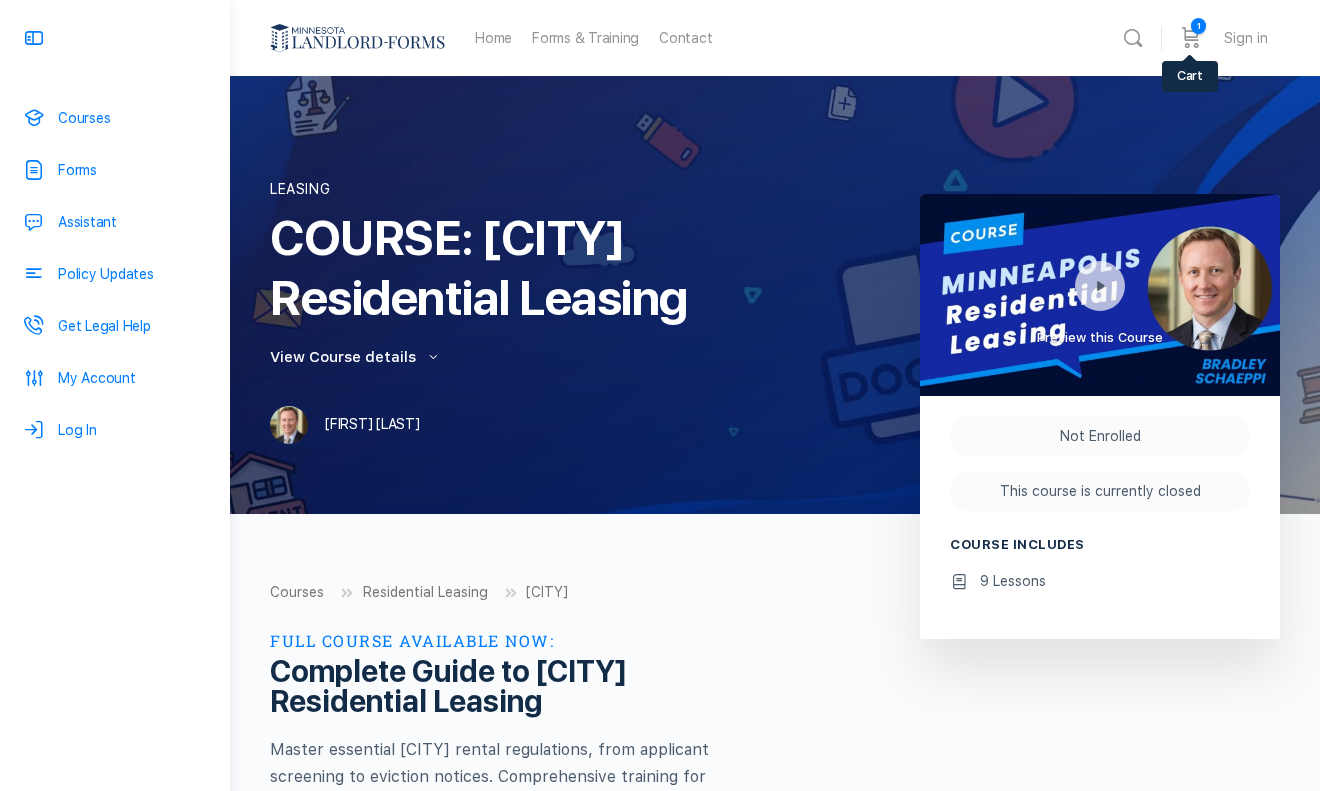 click at bounding box center [1190, 38] 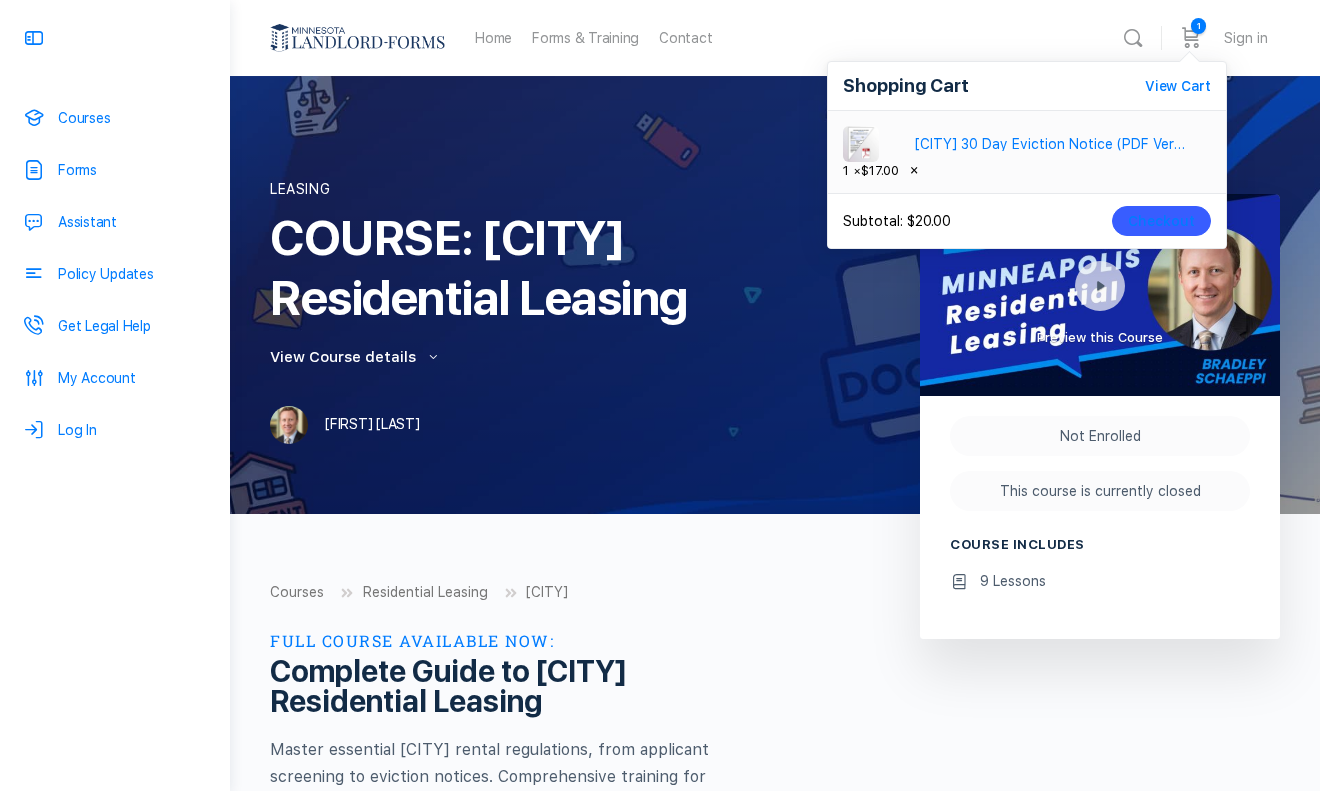 click on "Minneapolis 30 Day Eviction Notice (PDF Version)" at bounding box center (1050, 144) 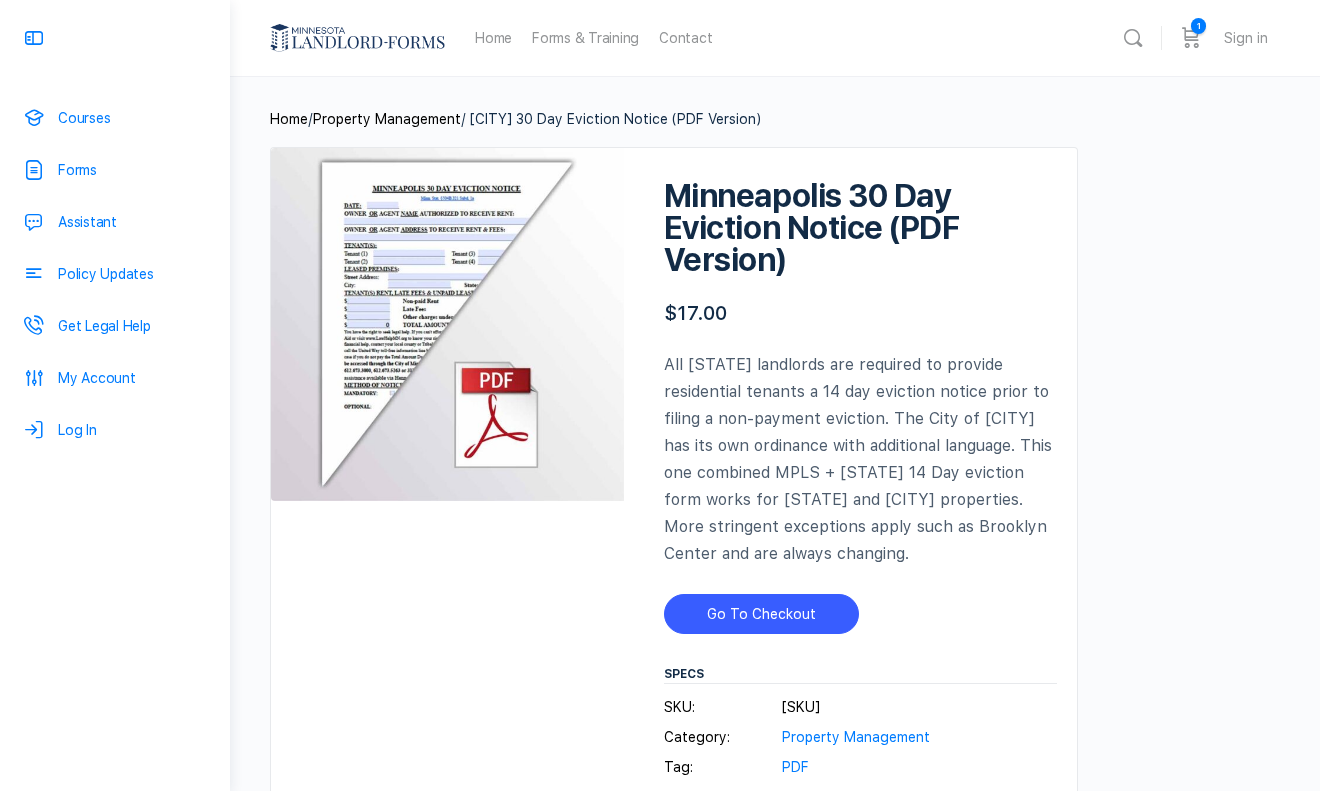 scroll, scrollTop: 0, scrollLeft: 0, axis: both 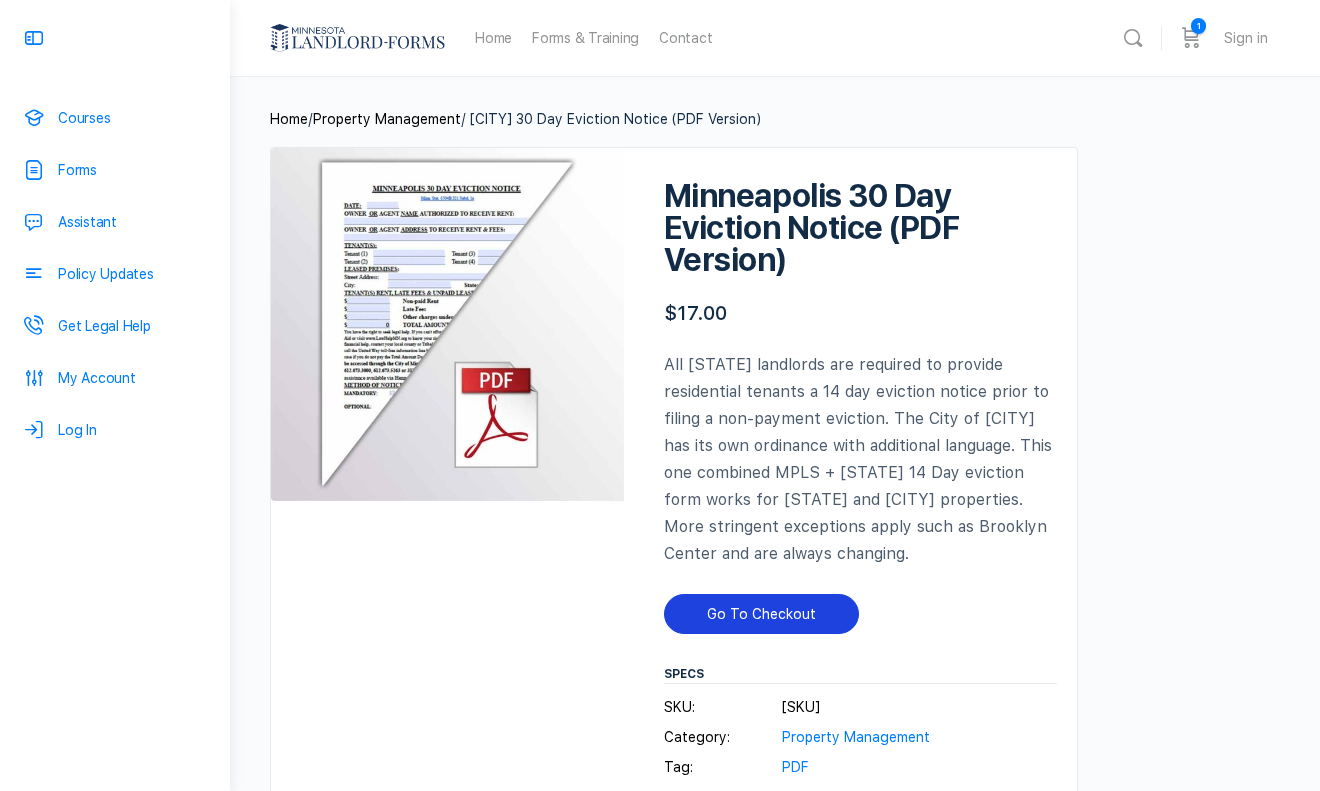 click on "Go To Checkout" at bounding box center [761, 614] 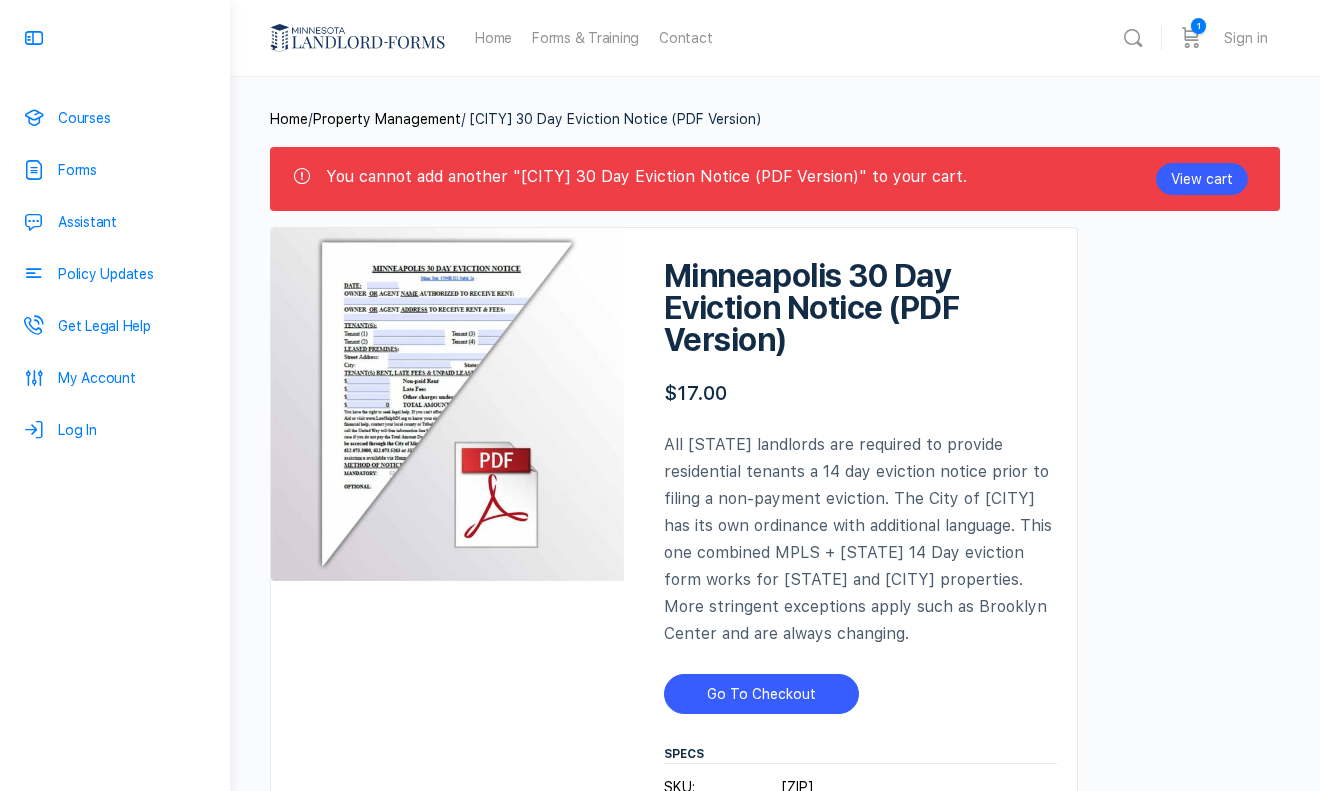 scroll, scrollTop: 0, scrollLeft: 0, axis: both 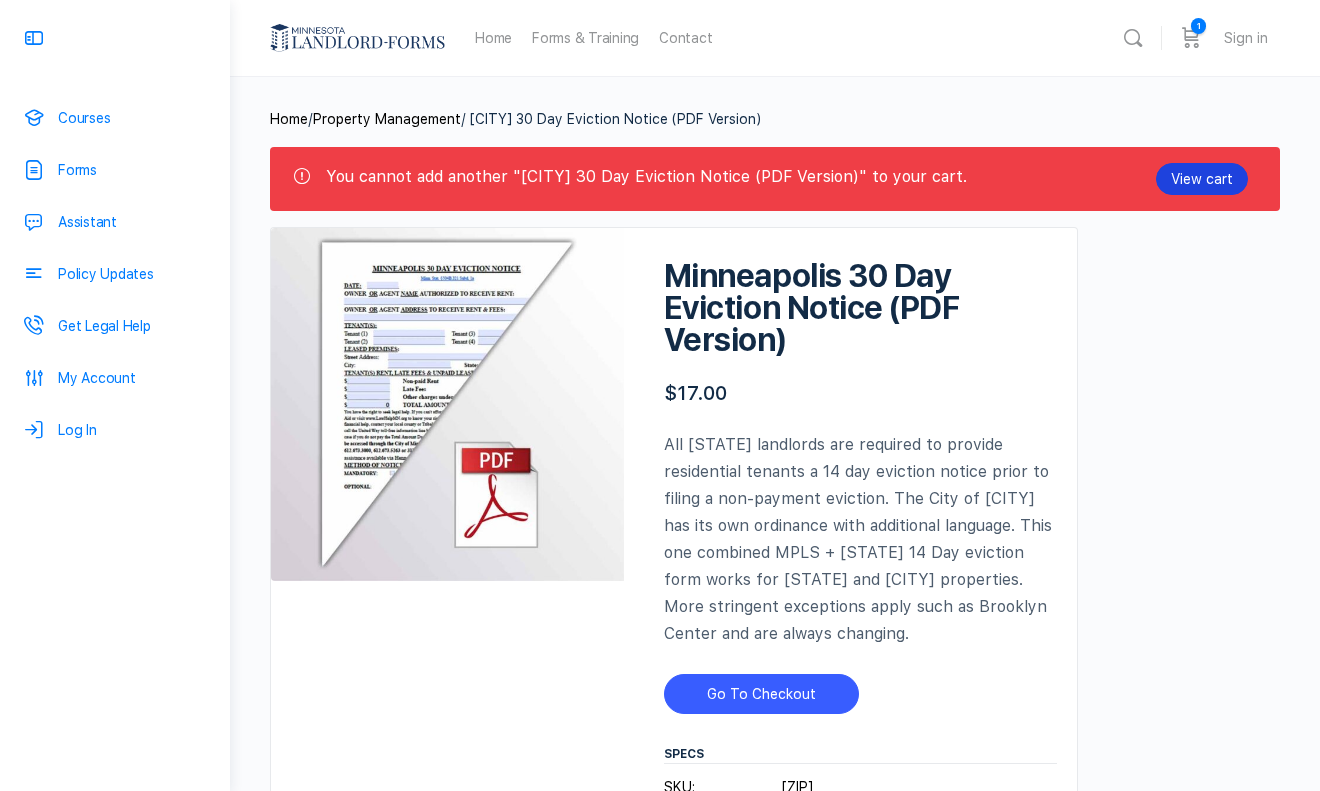 click on "View cart" at bounding box center (1202, 179) 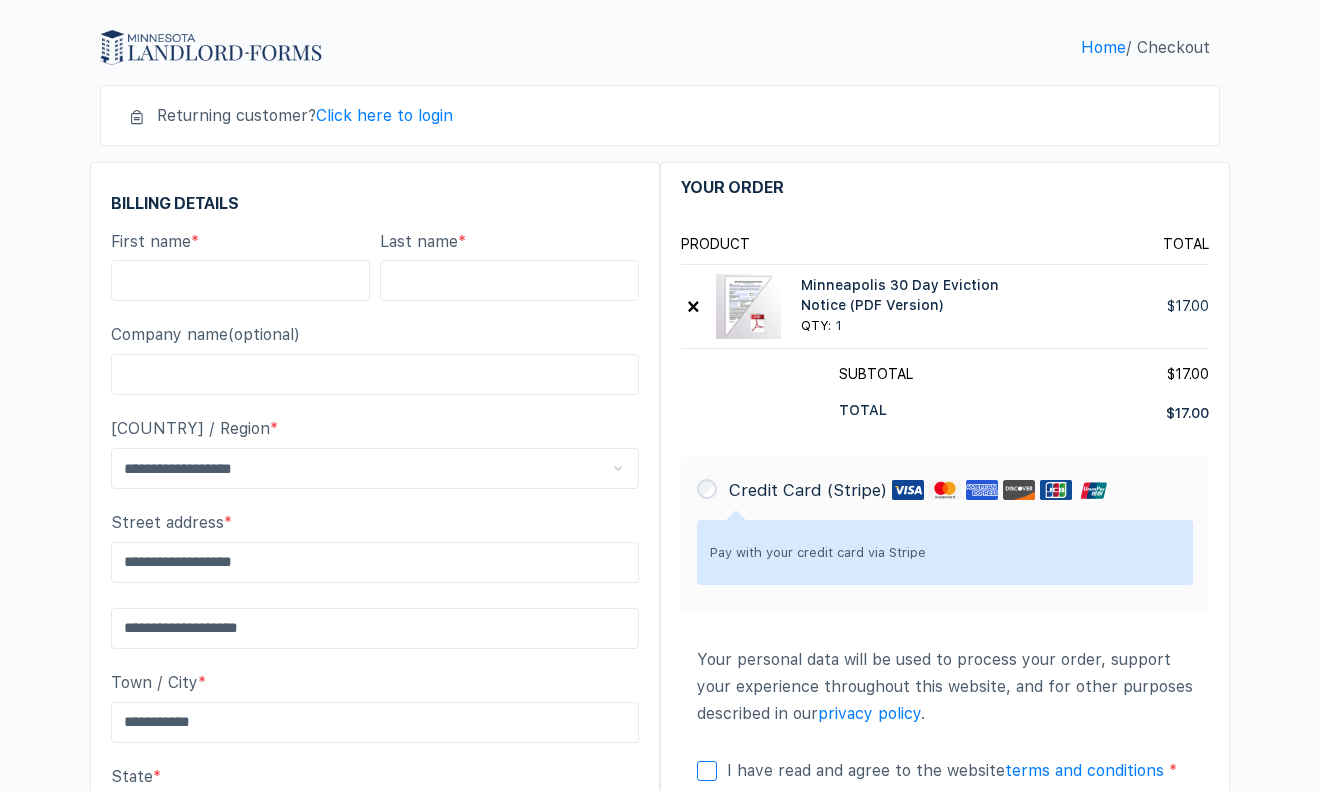 scroll, scrollTop: 0, scrollLeft: 0, axis: both 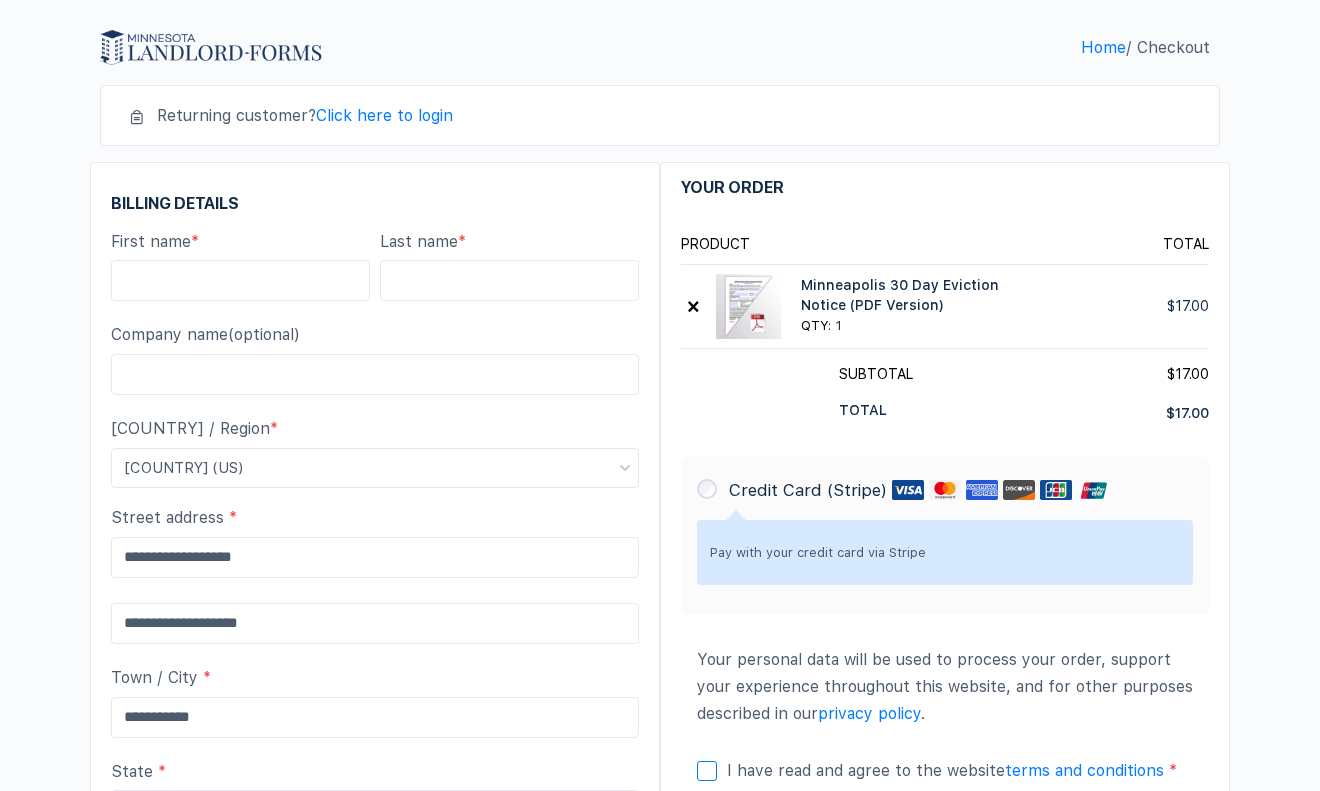 select on "**" 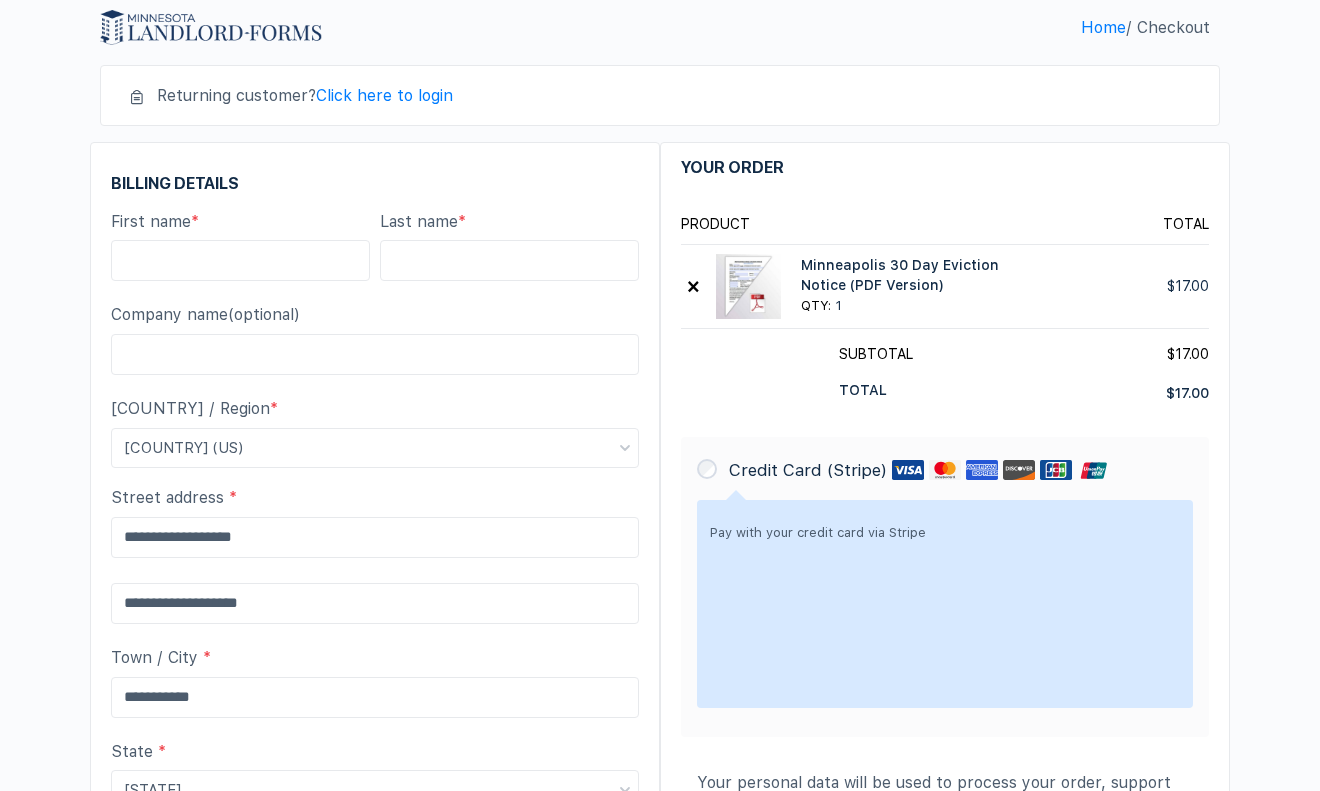 scroll, scrollTop: 0, scrollLeft: 0, axis: both 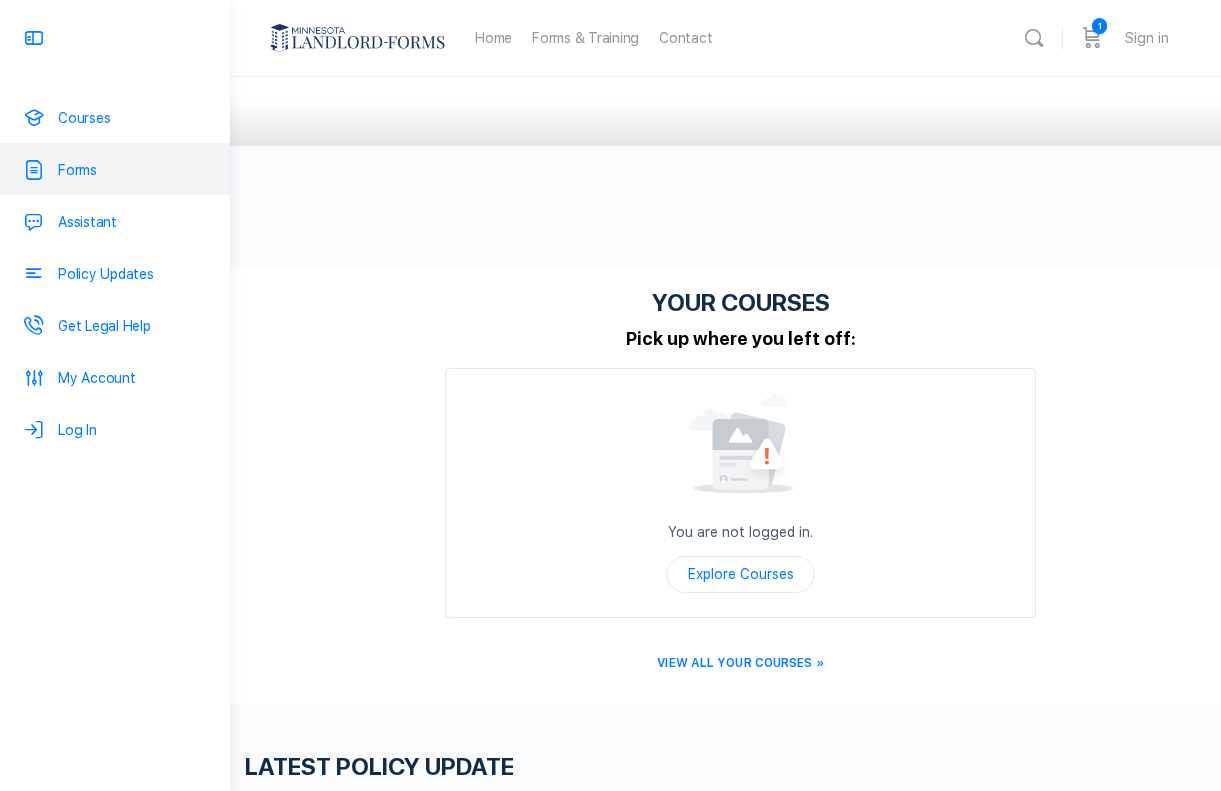 click on "Forms" at bounding box center [77, 170] 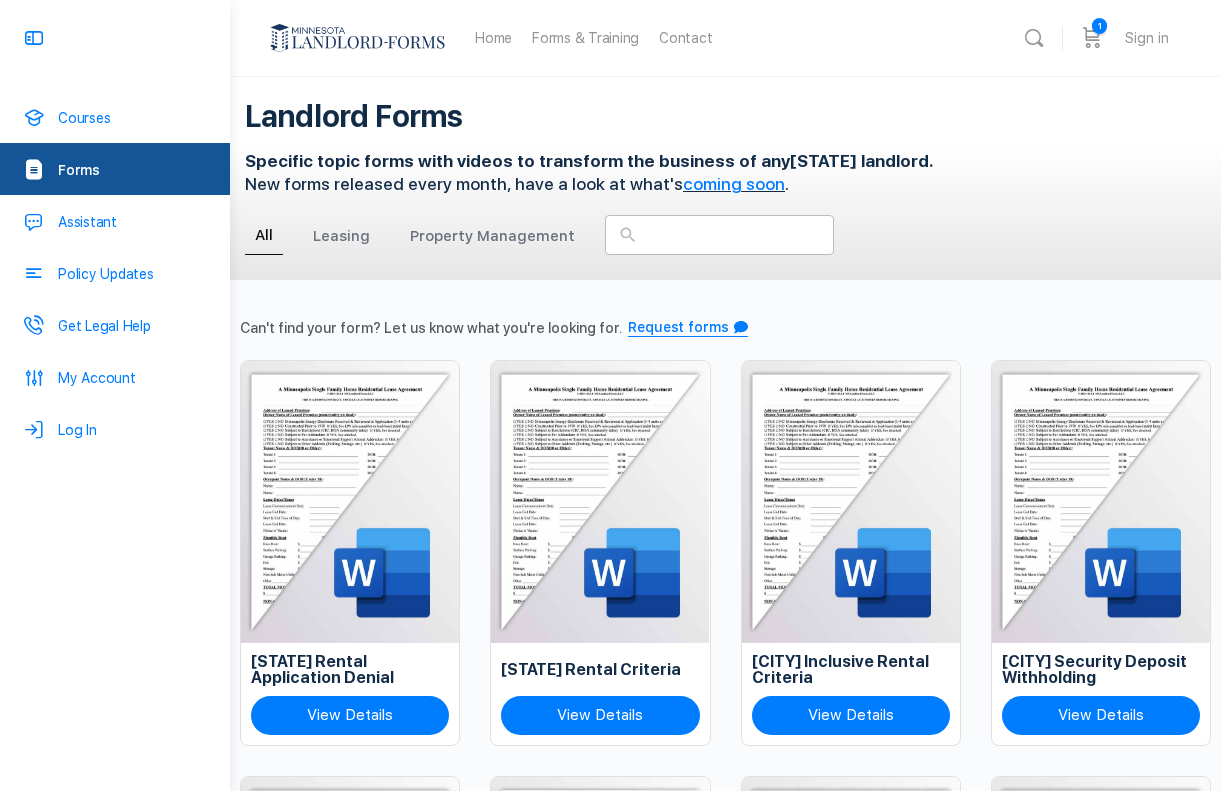 scroll, scrollTop: 0, scrollLeft: 0, axis: both 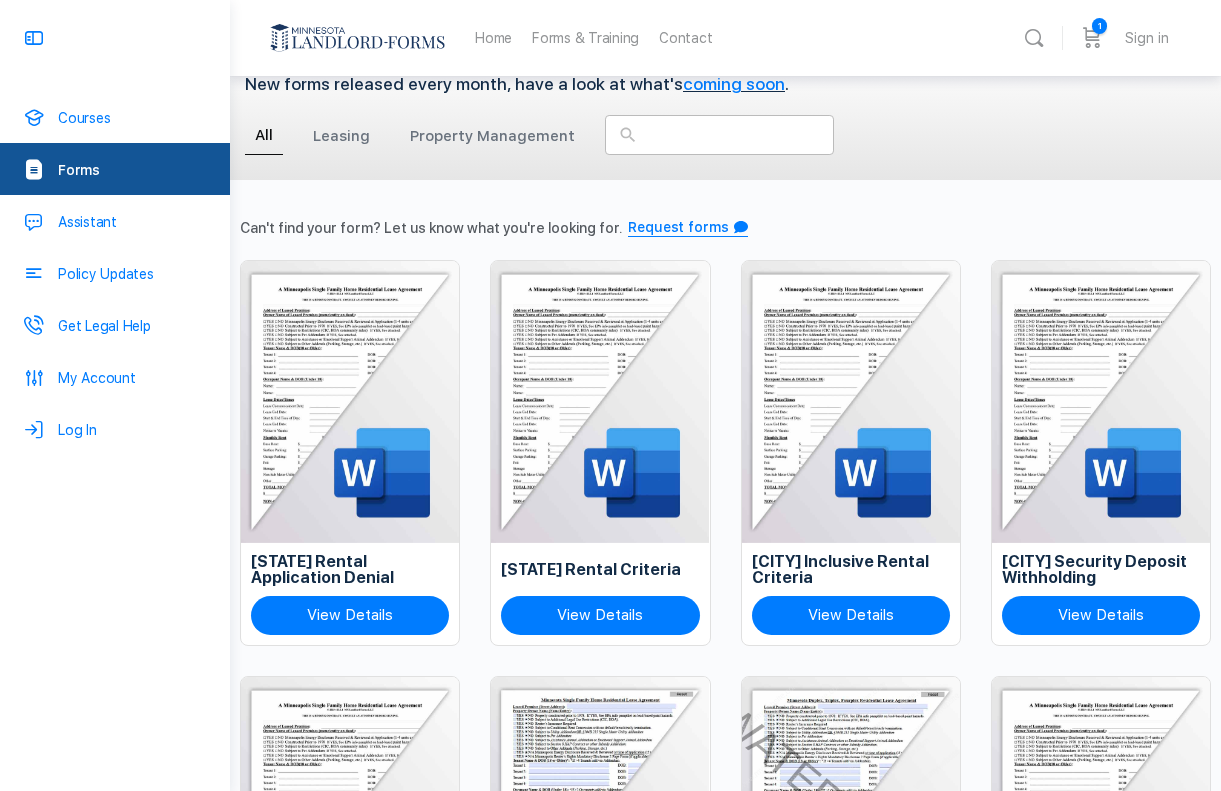 click on "View Details" 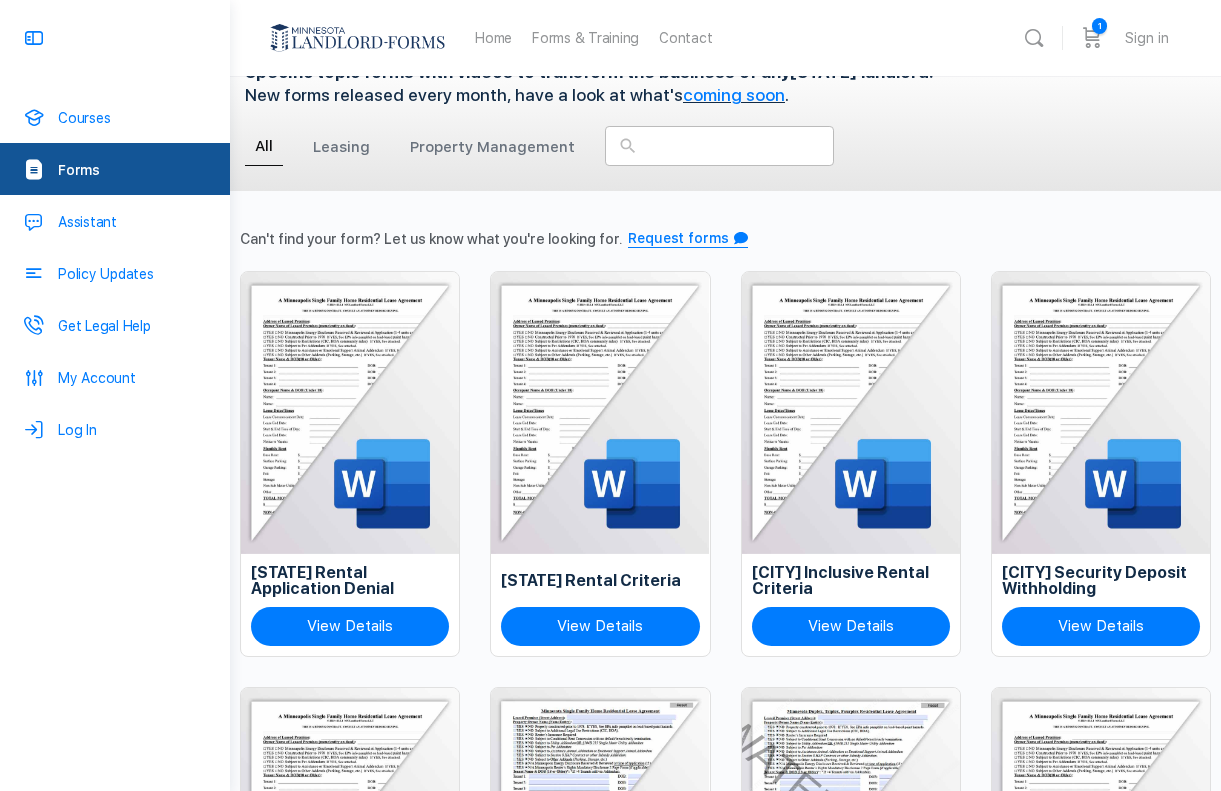 scroll, scrollTop: 0, scrollLeft: 0, axis: both 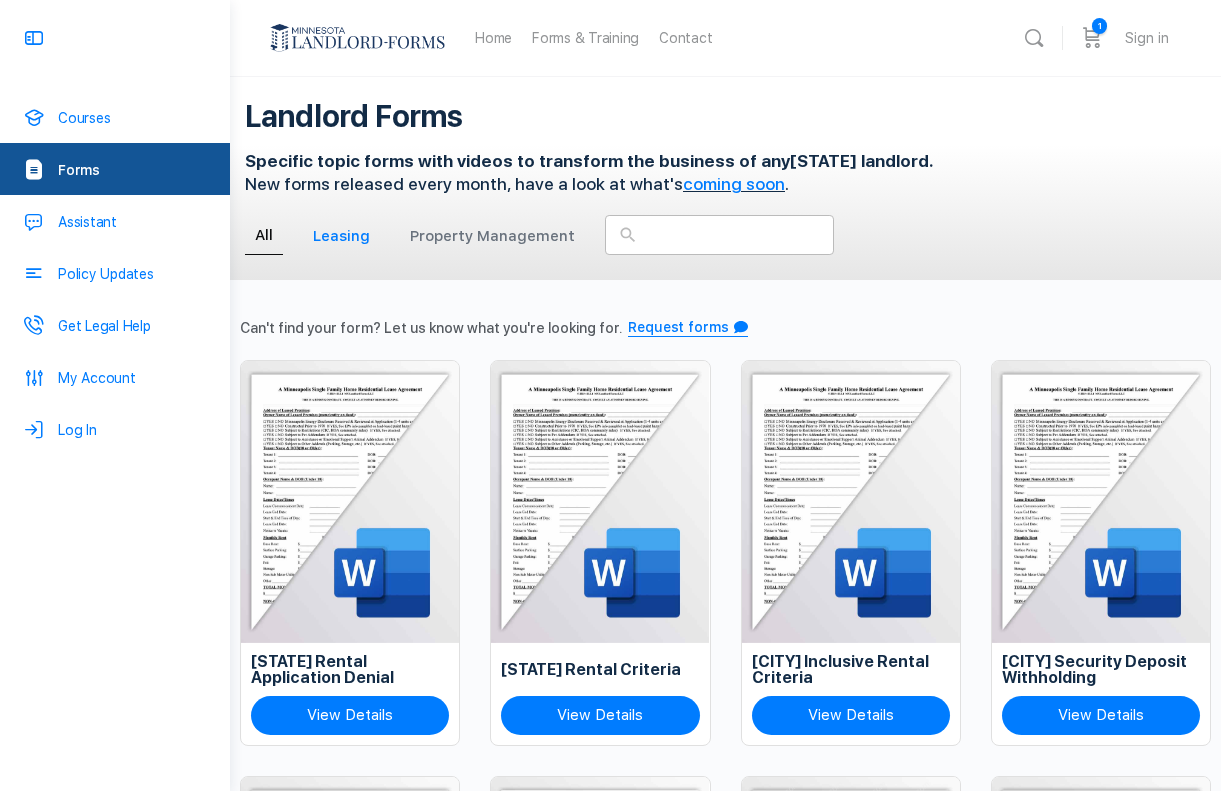 click on "Leasing" at bounding box center [341, 236] 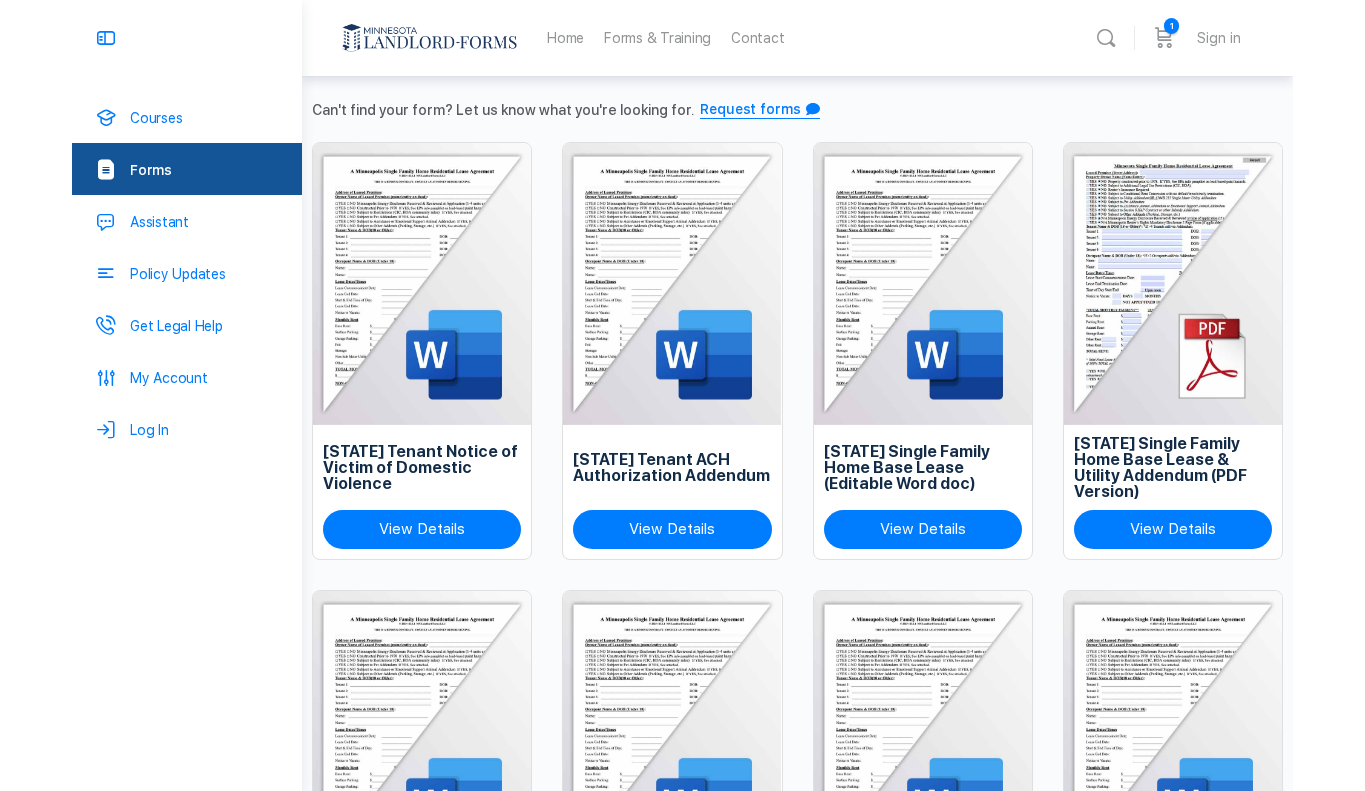scroll, scrollTop: 35, scrollLeft: 0, axis: vertical 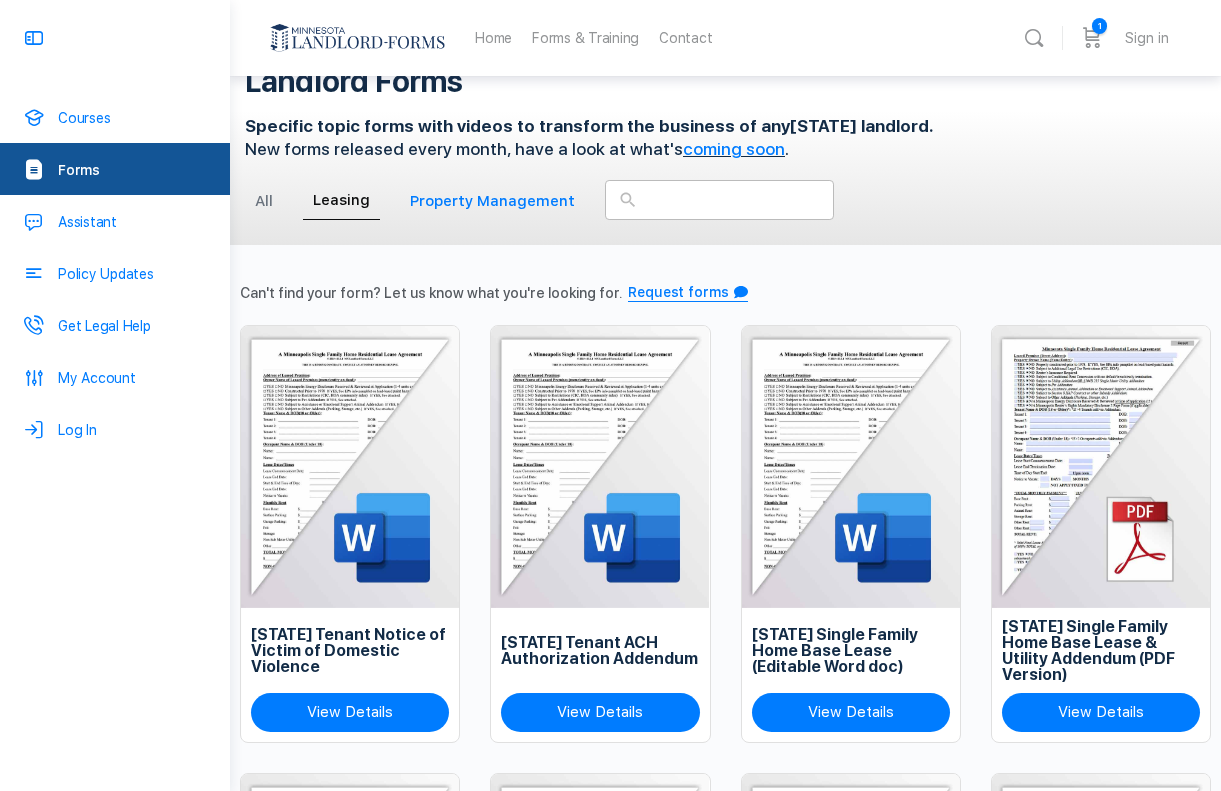 click on "Property Management" at bounding box center (492, 201) 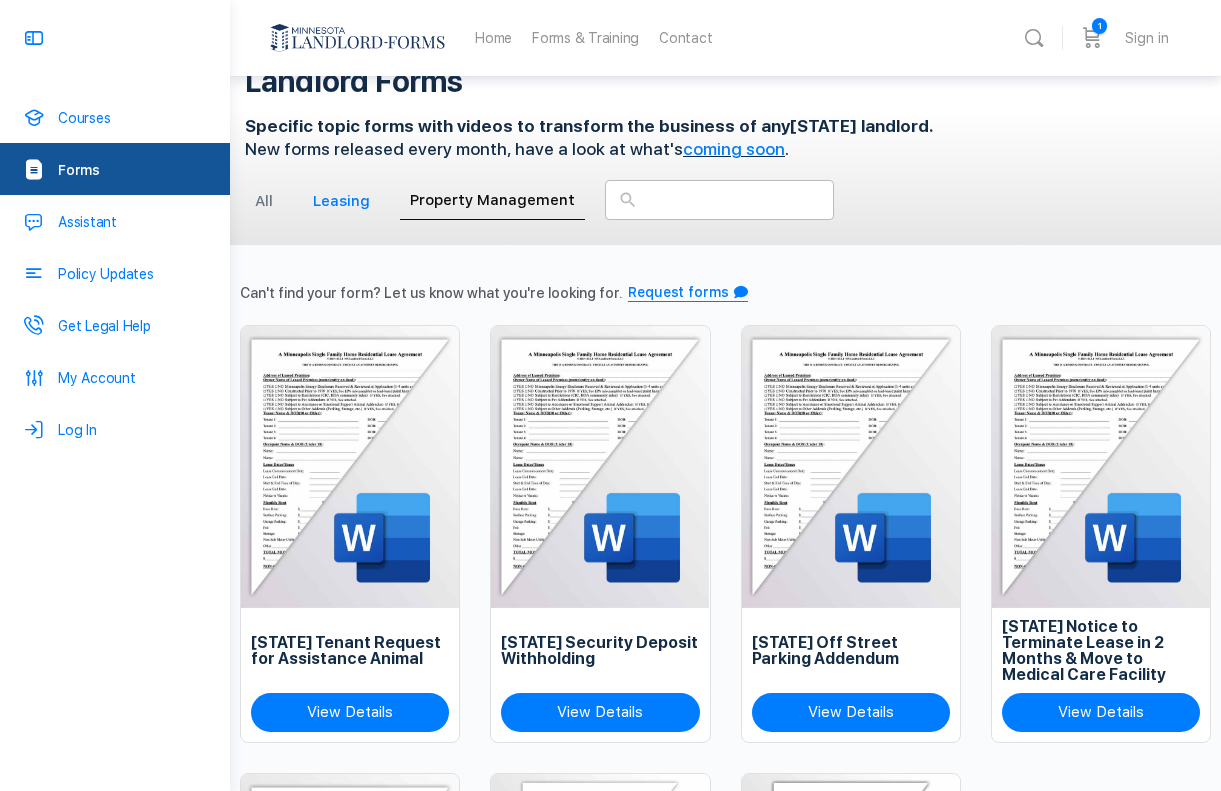 click on "Leasing" at bounding box center (341, 201) 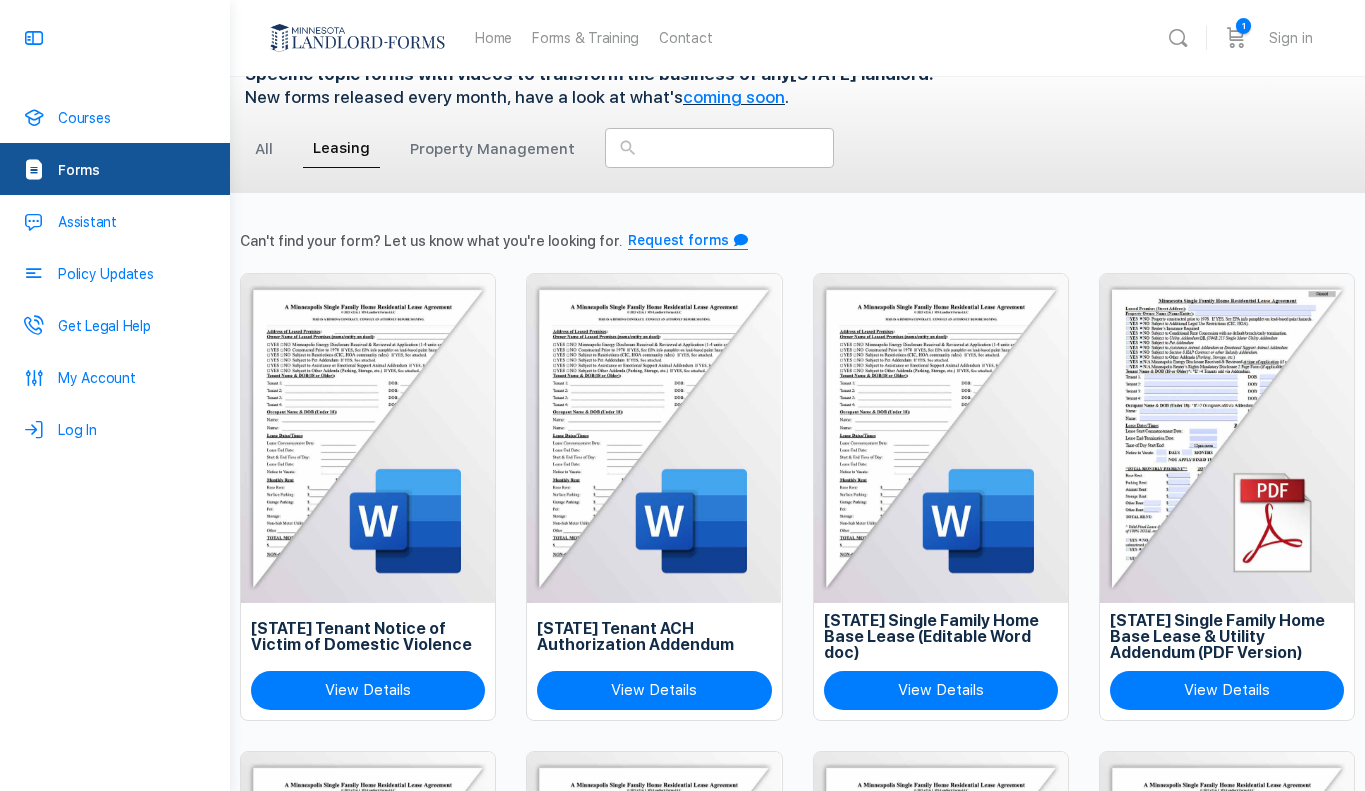 scroll, scrollTop: 200, scrollLeft: 0, axis: vertical 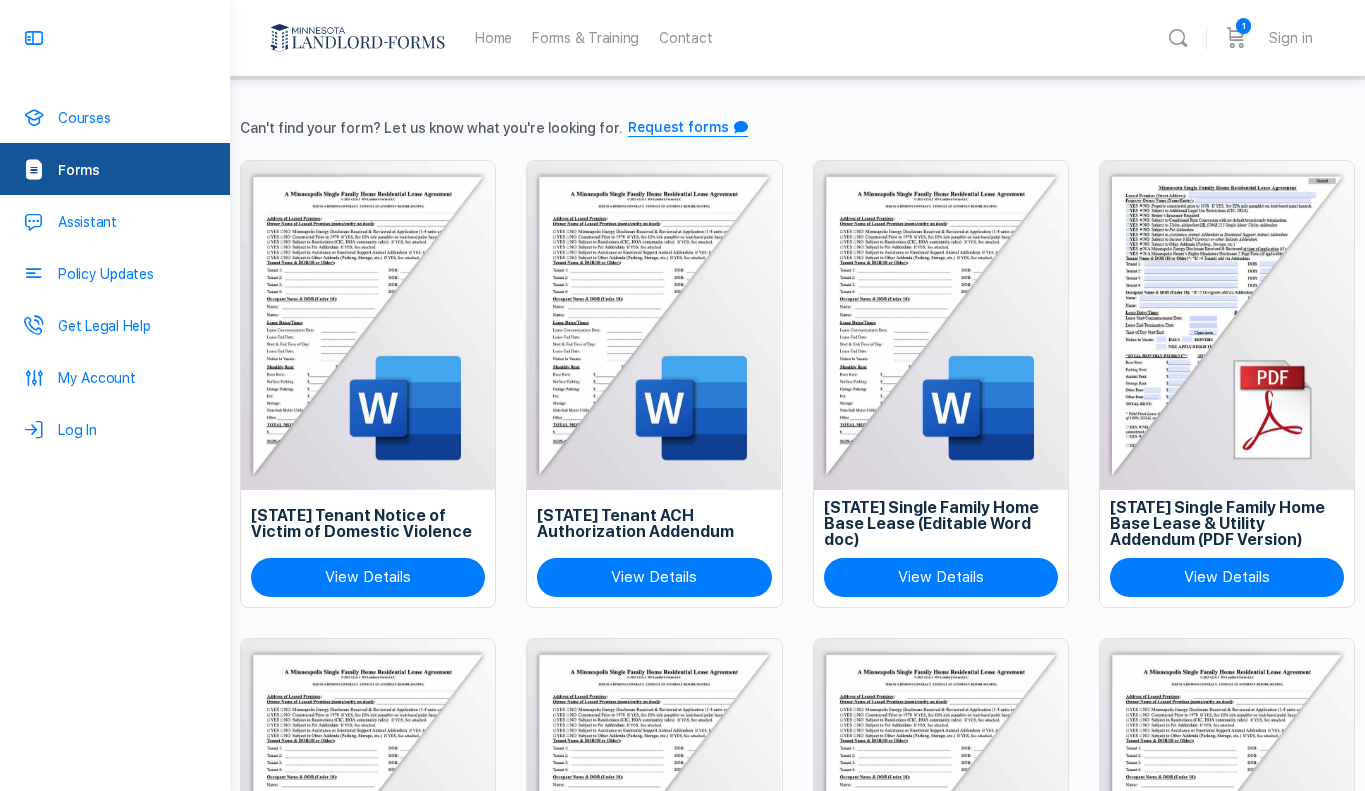 click on "View Details" 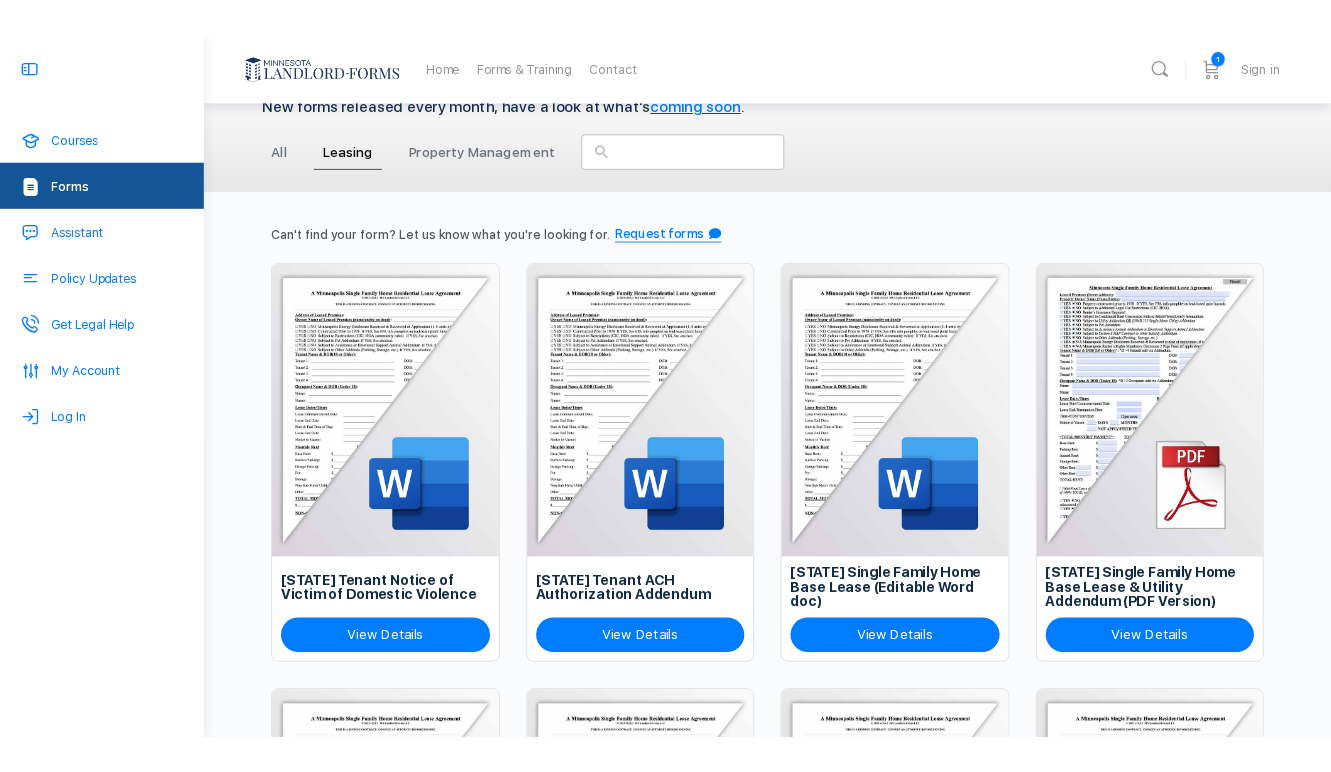 scroll, scrollTop: 0, scrollLeft: 0, axis: both 